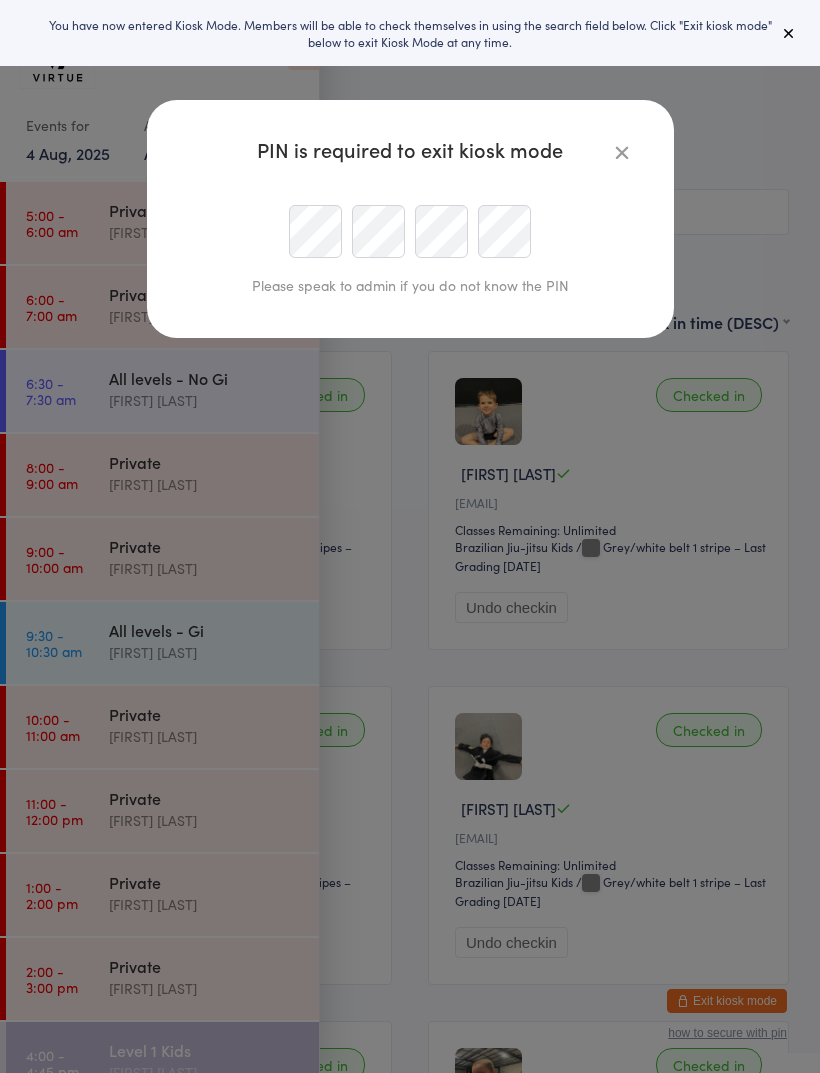 scroll, scrollTop: 0, scrollLeft: 0, axis: both 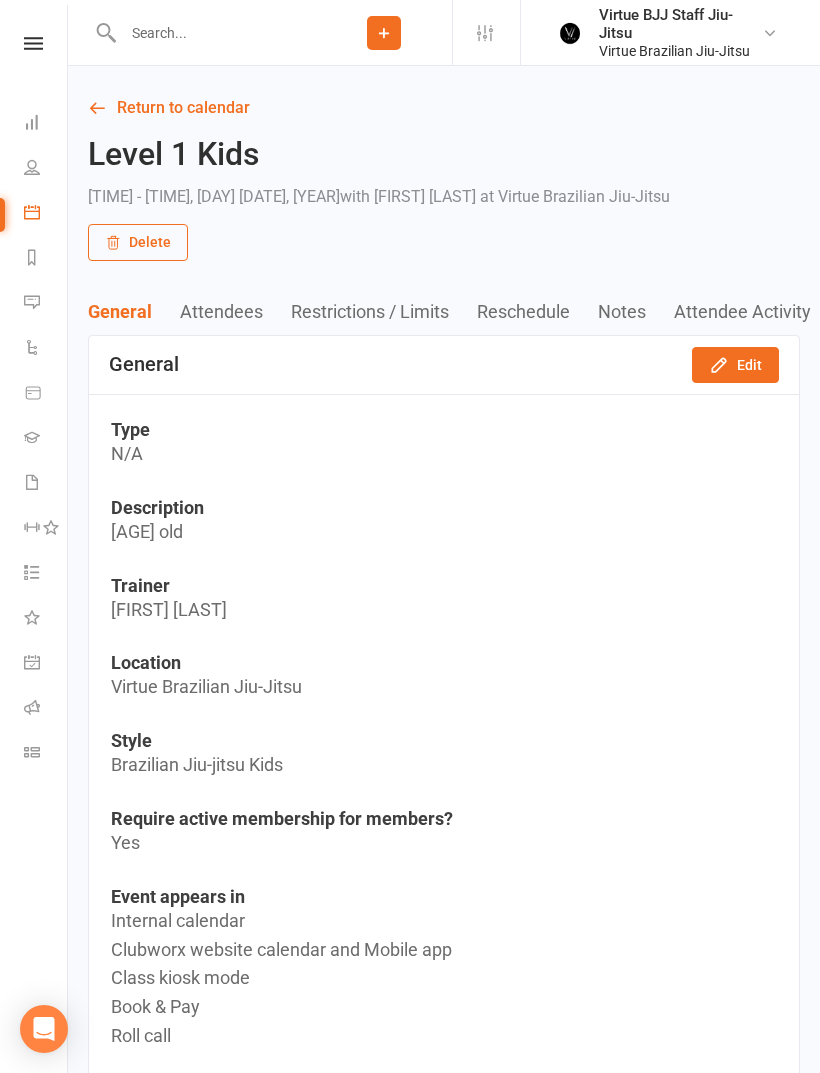 click at bounding box center [32, 437] 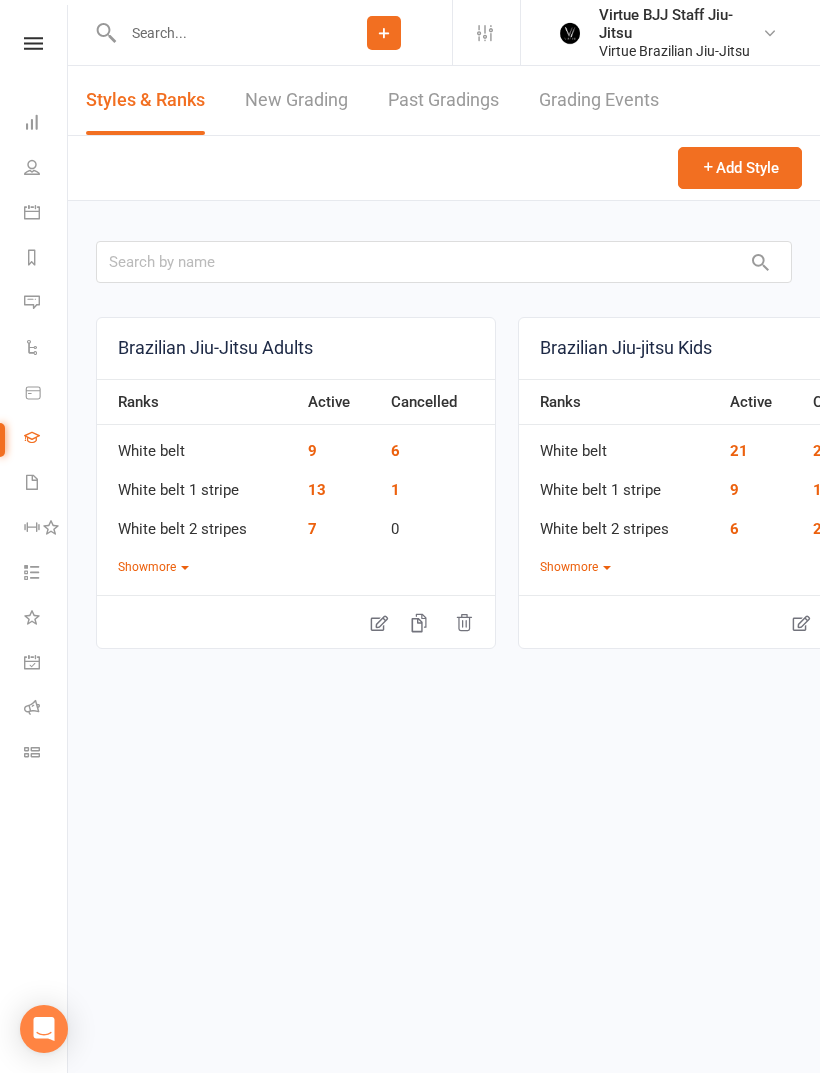 click on "New Grading" at bounding box center [296, 100] 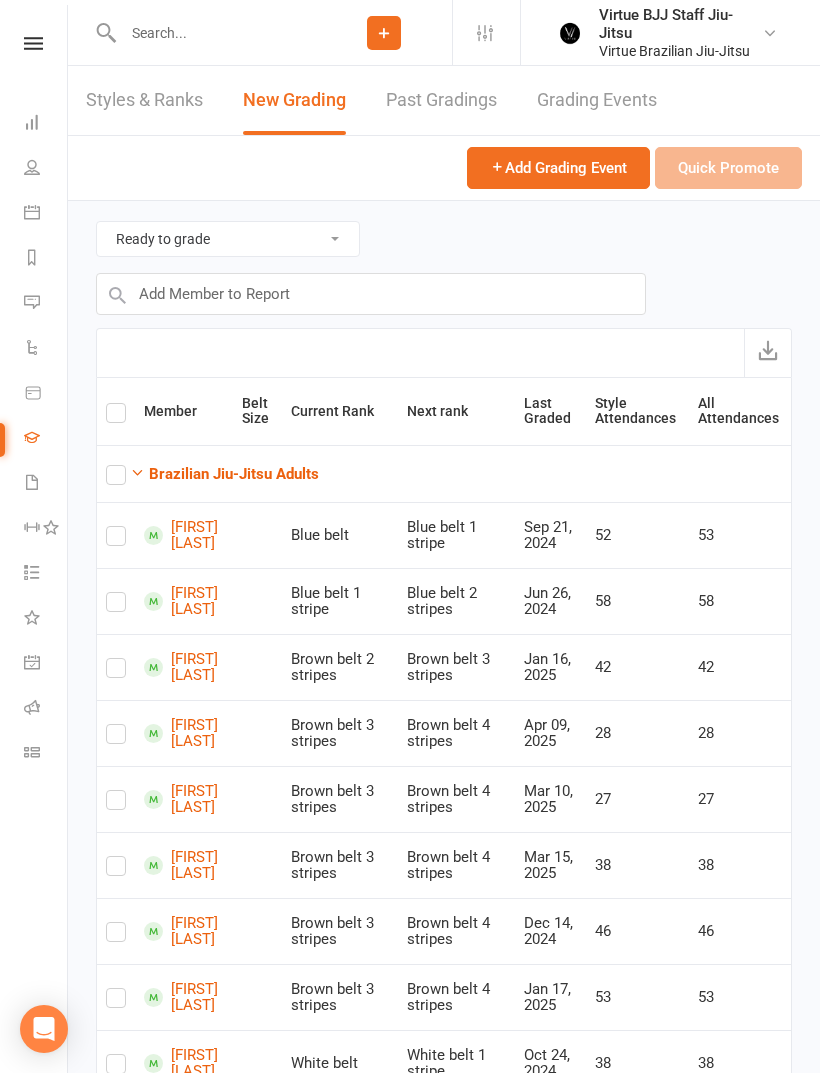 click on "Brazilian Jiu-Jitsu Adults" at bounding box center [234, 474] 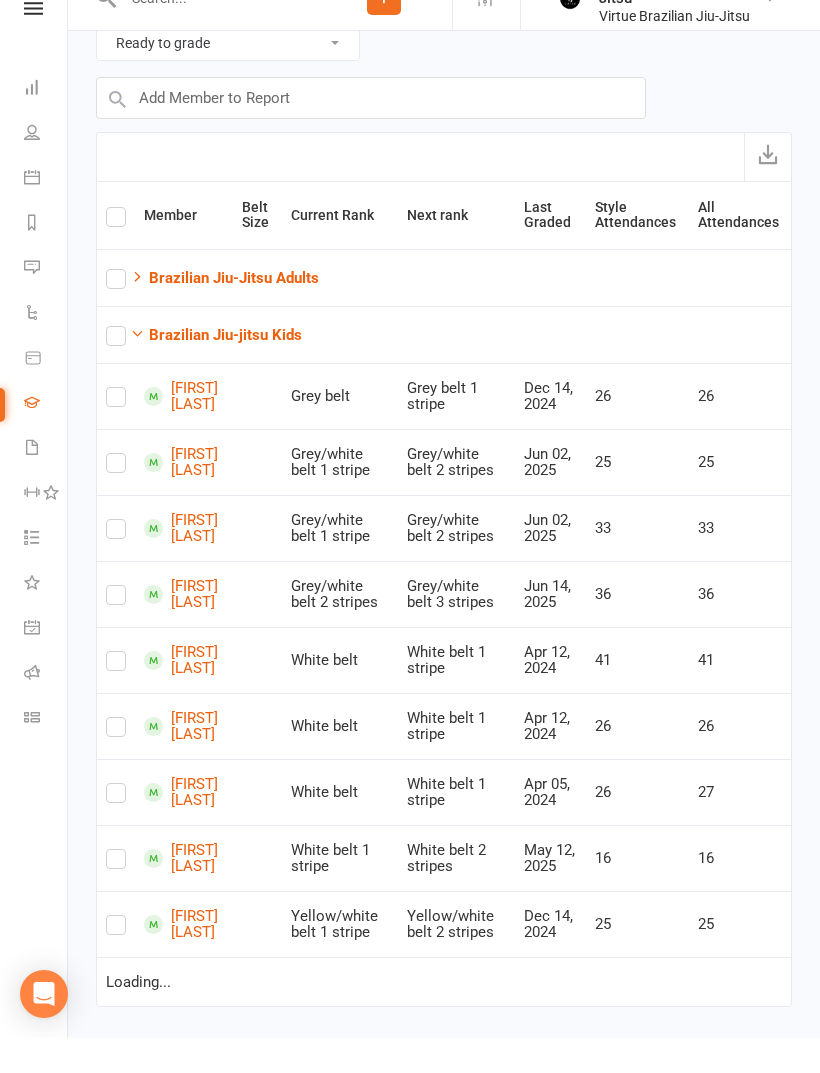 scroll, scrollTop: 112, scrollLeft: 0, axis: vertical 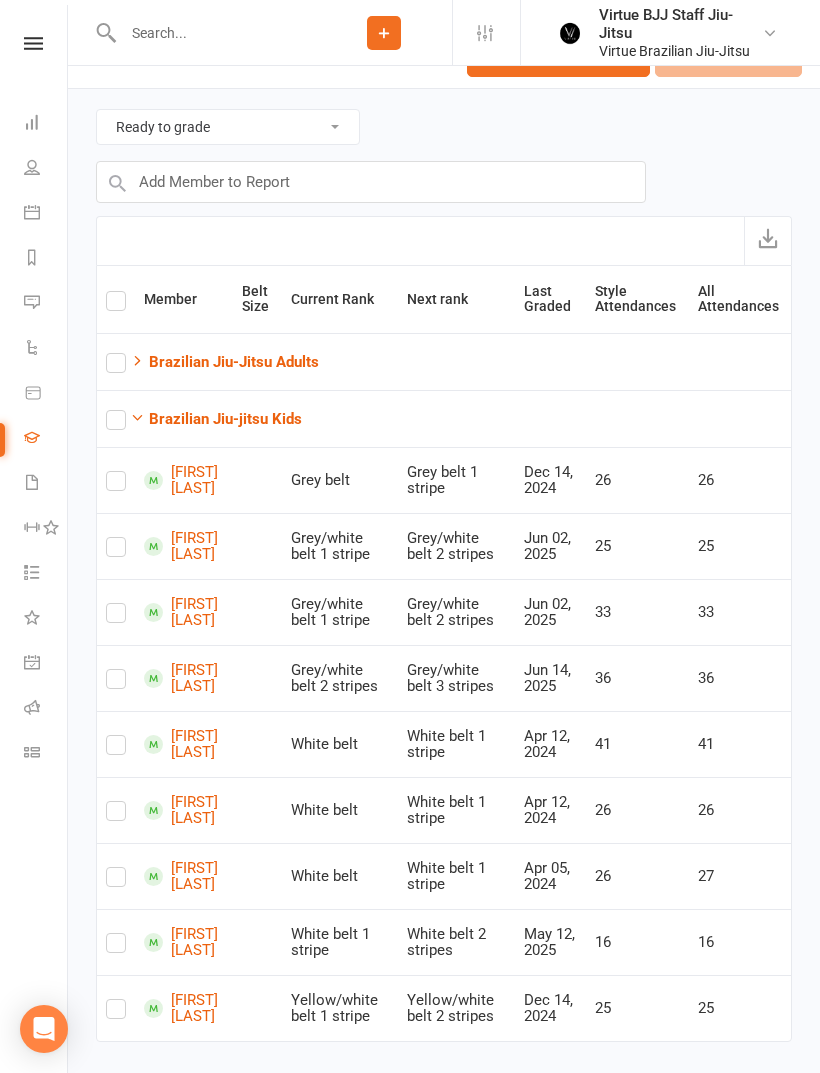 click at bounding box center [33, 43] 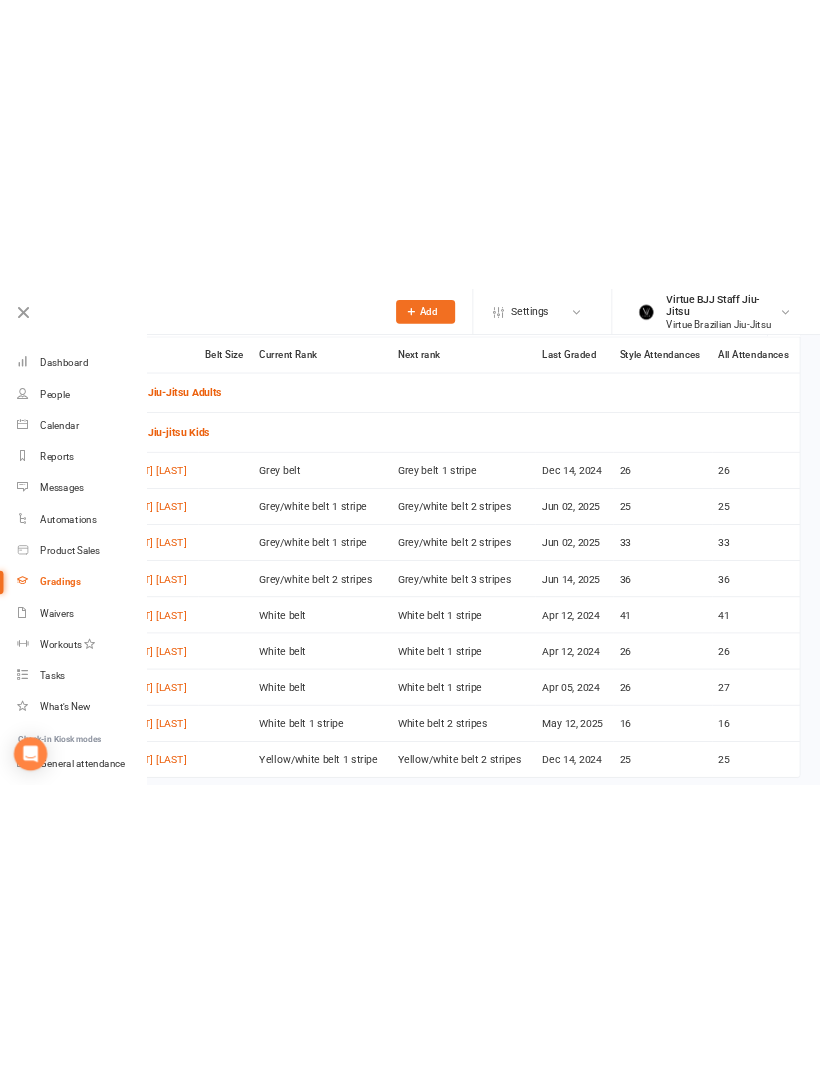 scroll, scrollTop: 112, scrollLeft: 0, axis: vertical 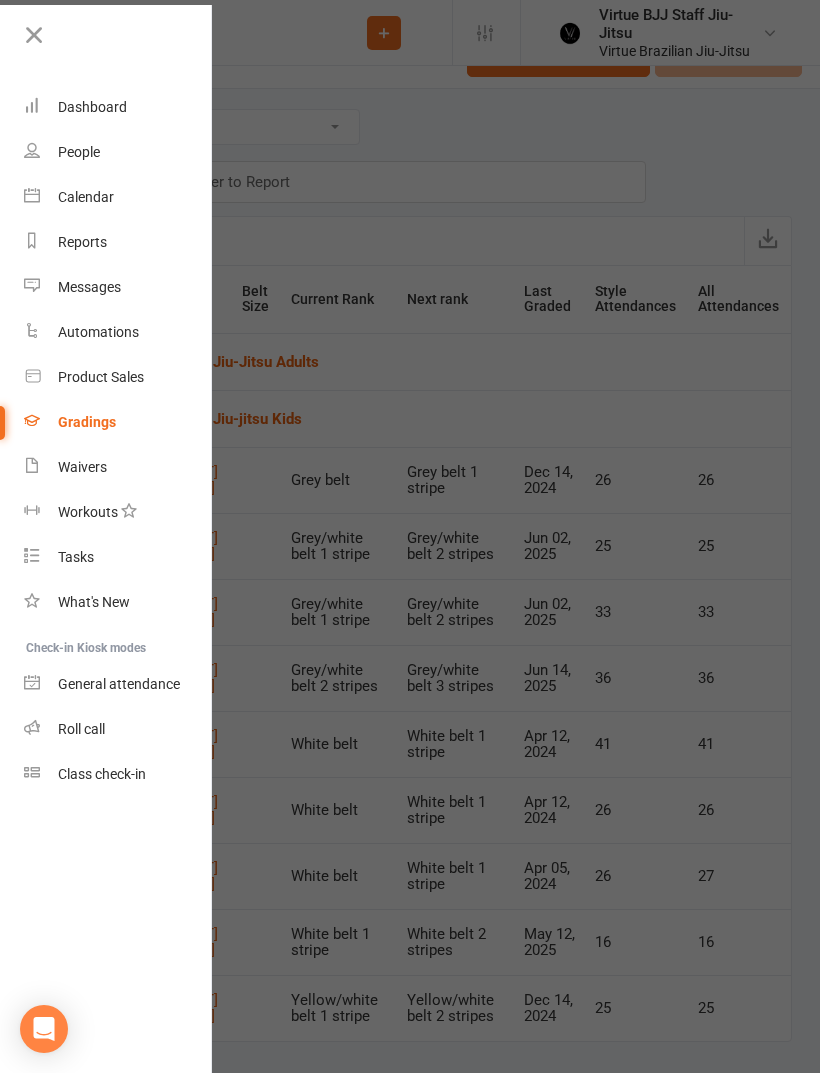 click on "Class check-in" at bounding box center (102, 774) 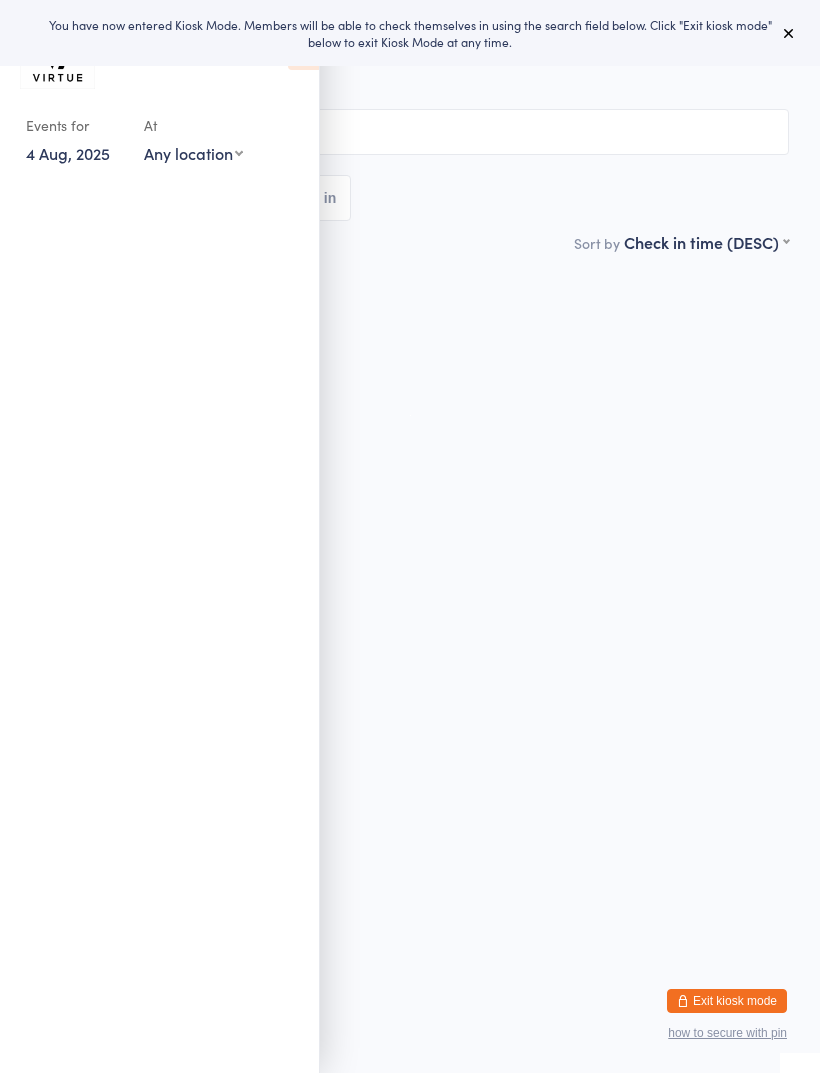 scroll, scrollTop: 0, scrollLeft: 0, axis: both 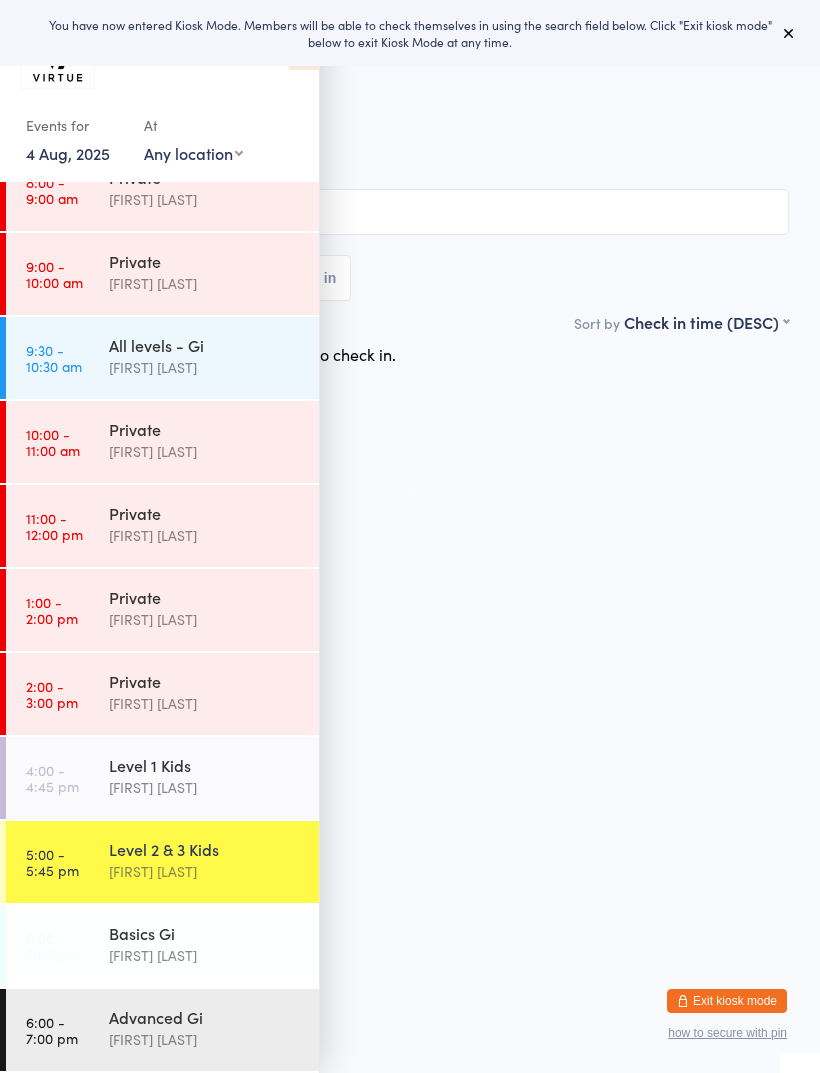 click on "[FIRST] [LAST]" at bounding box center [205, 871] 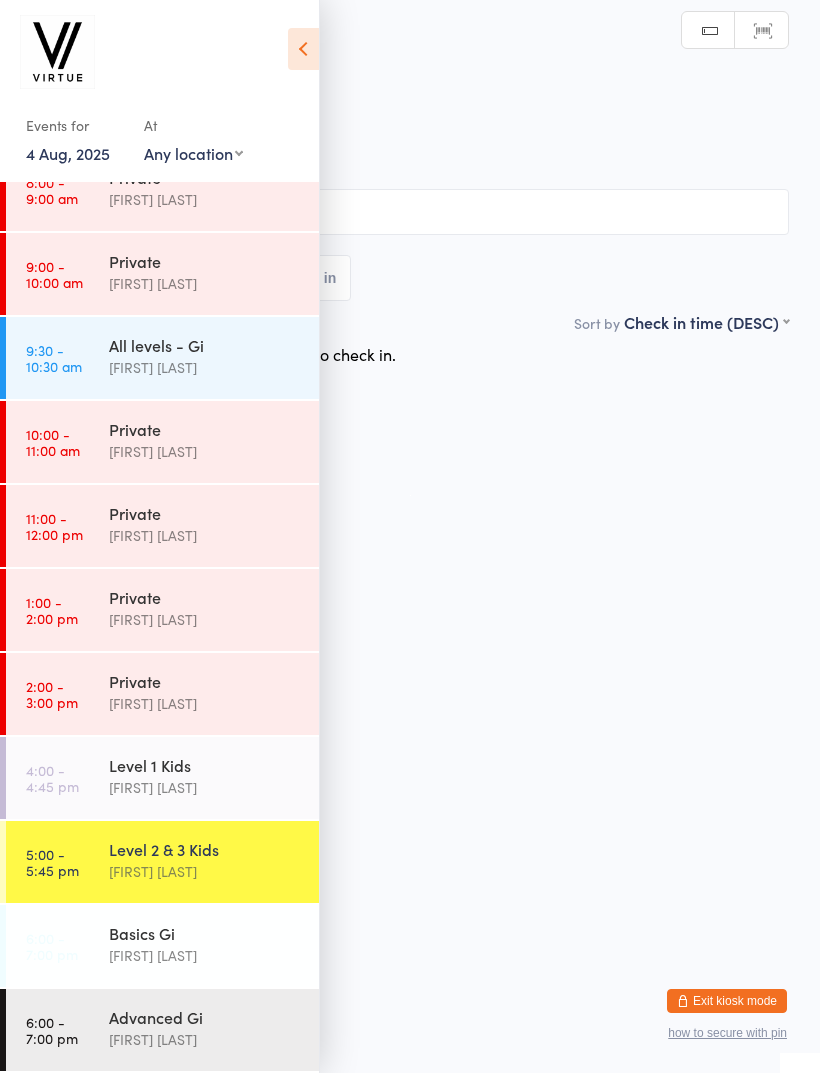 click on "Level 2 & 3 Kids" at bounding box center [205, 849] 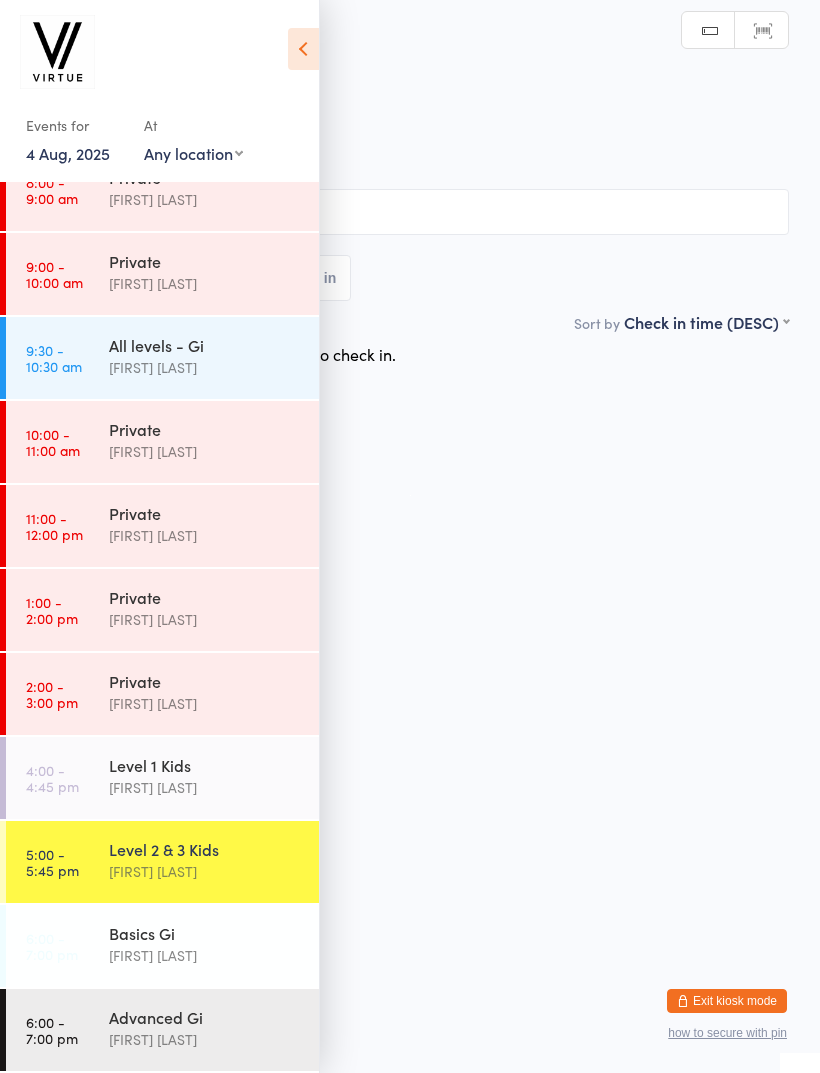 click at bounding box center (303, 49) 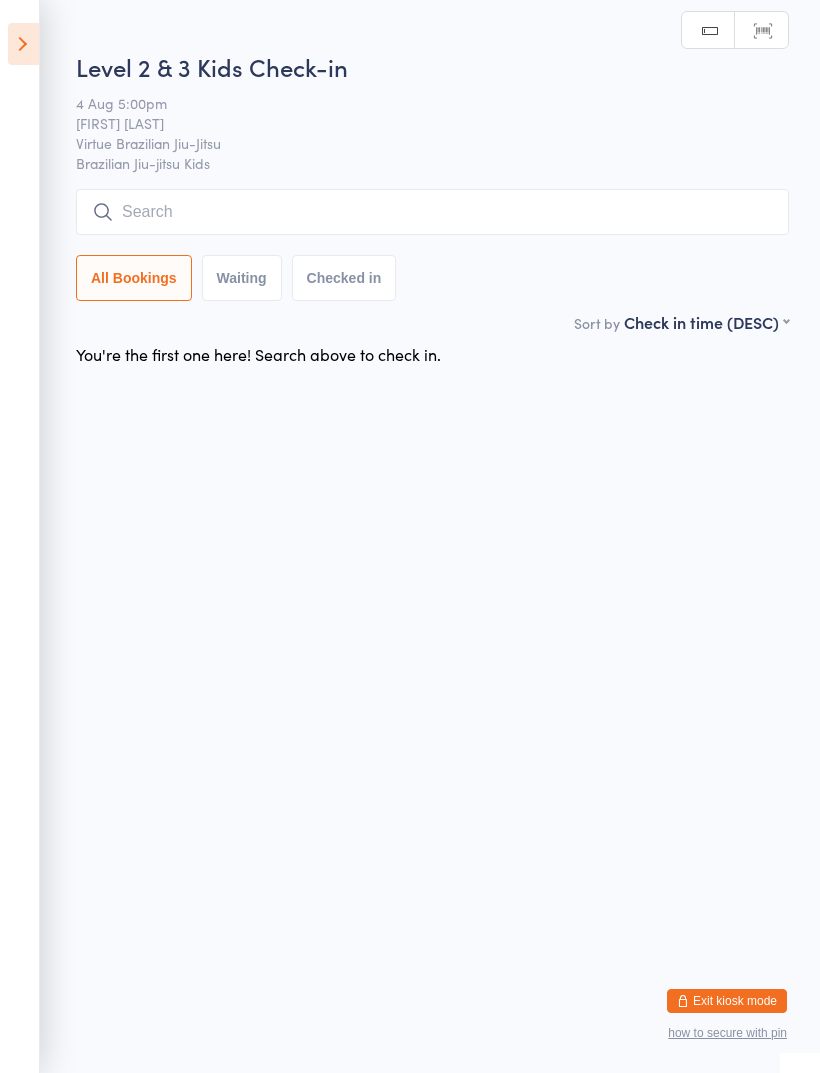 click at bounding box center (432, 212) 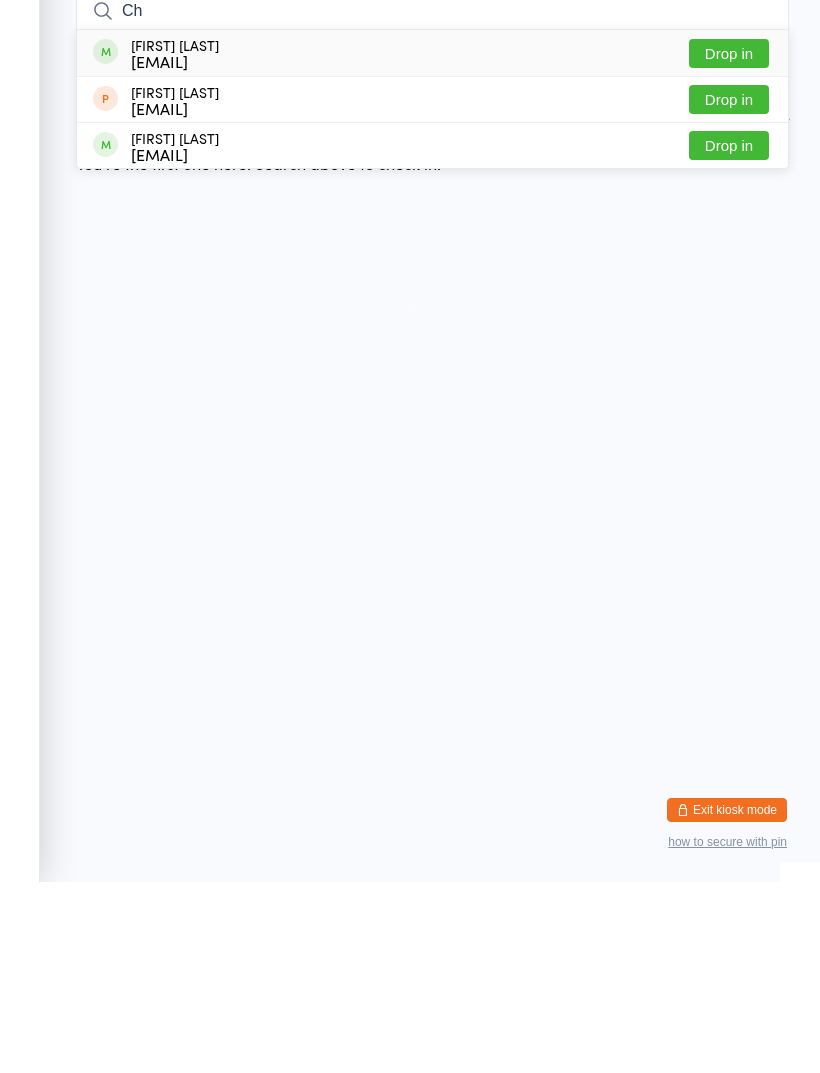 type on "C" 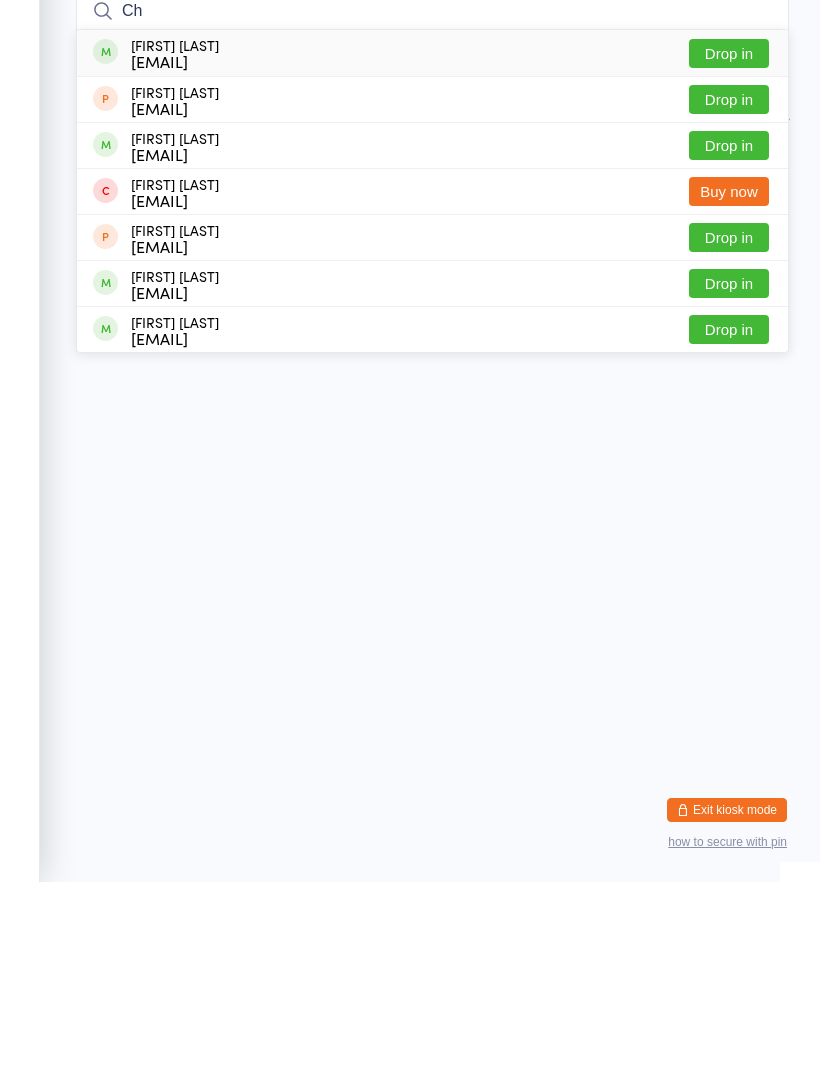 type on "C" 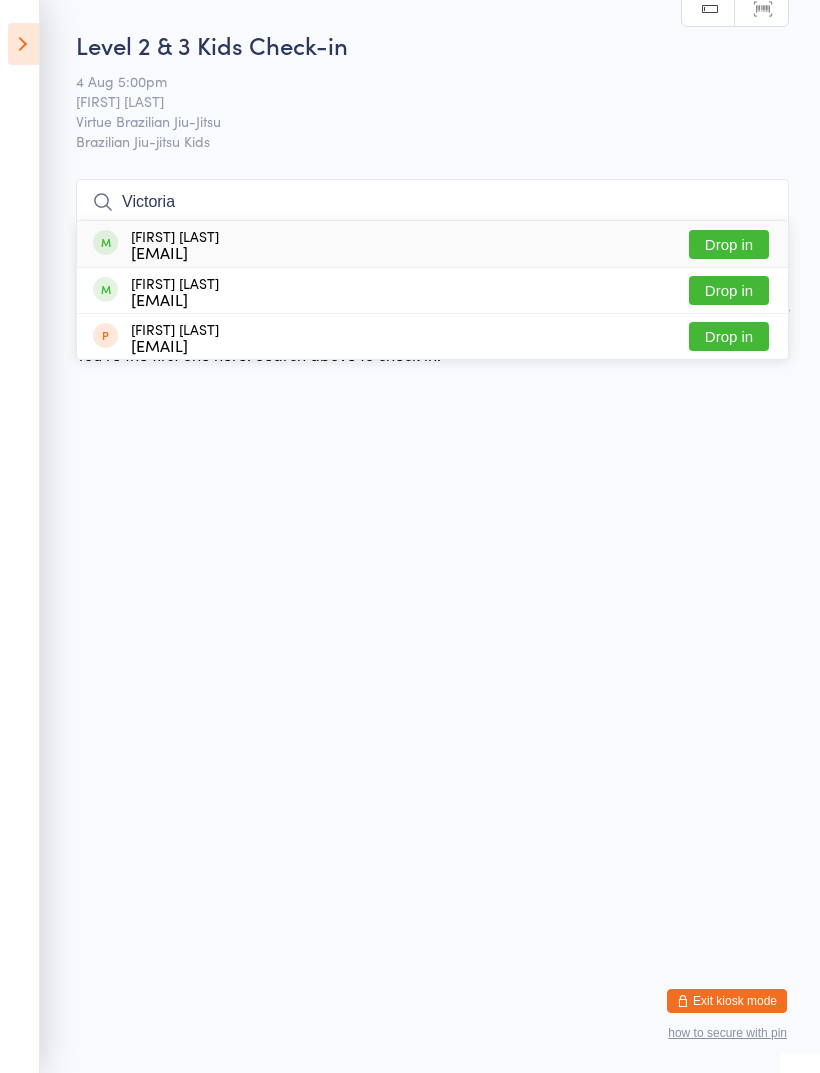 type on "Victoria" 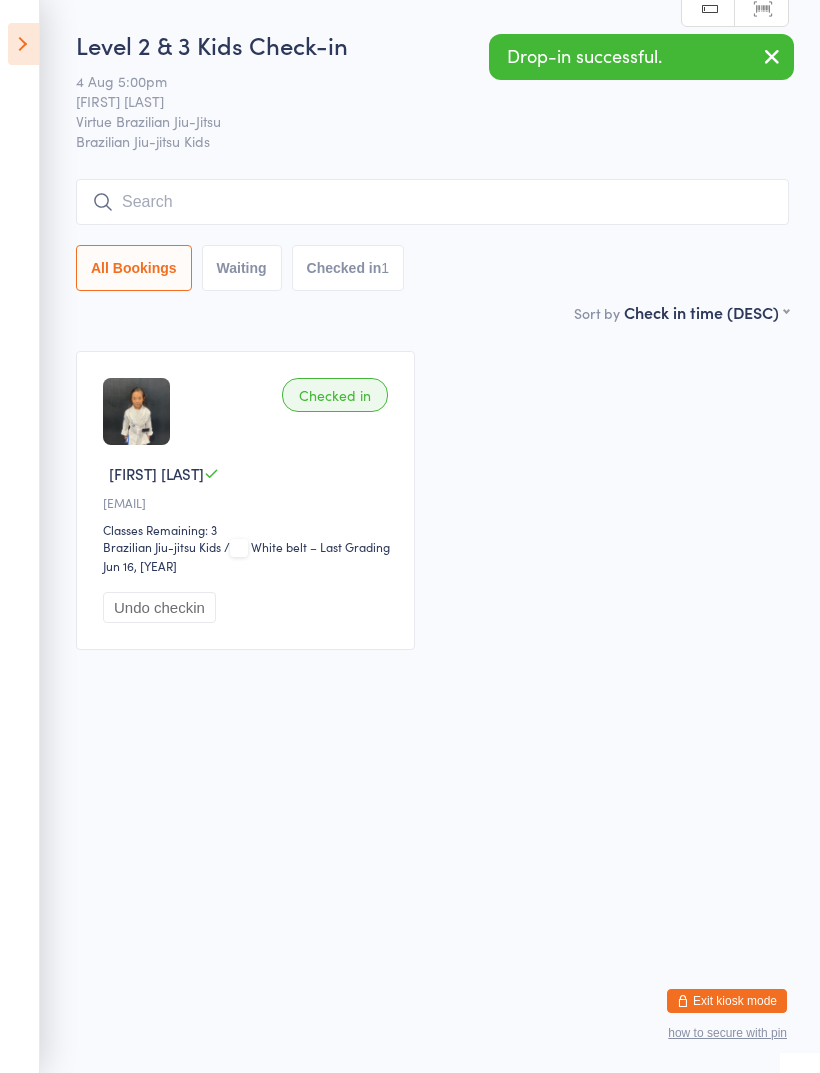 click at bounding box center (432, 202) 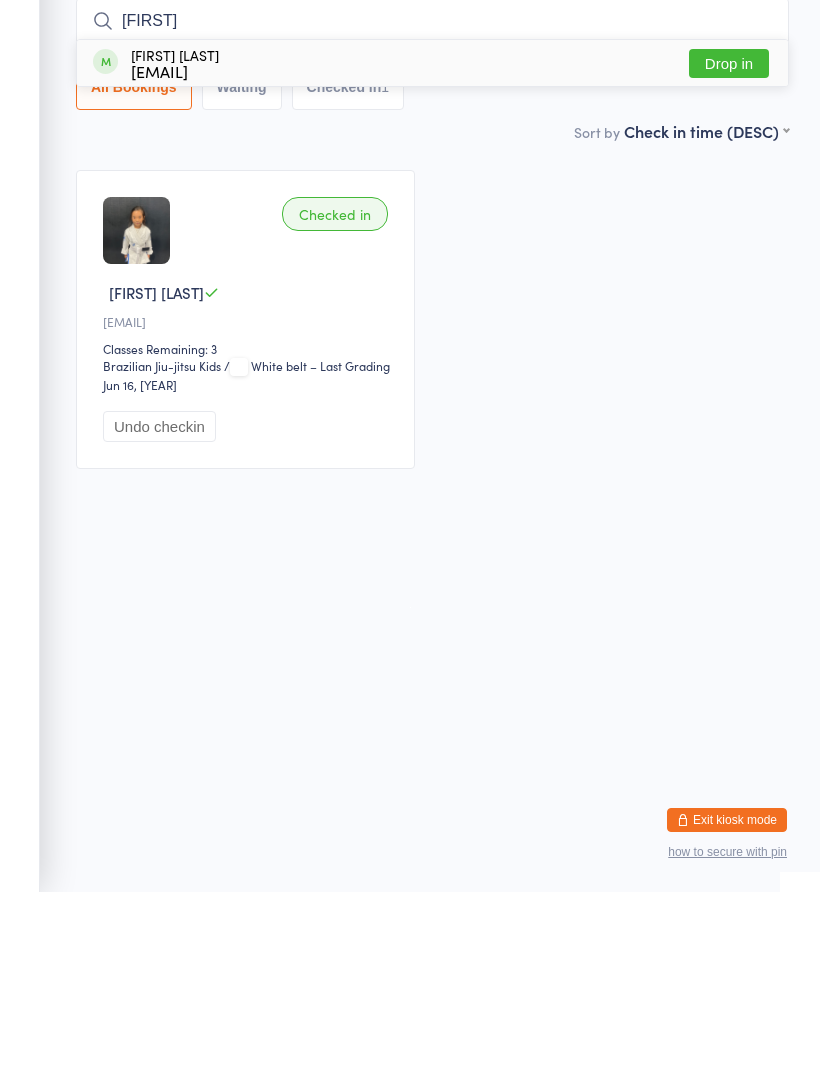 type on "[FIRST]" 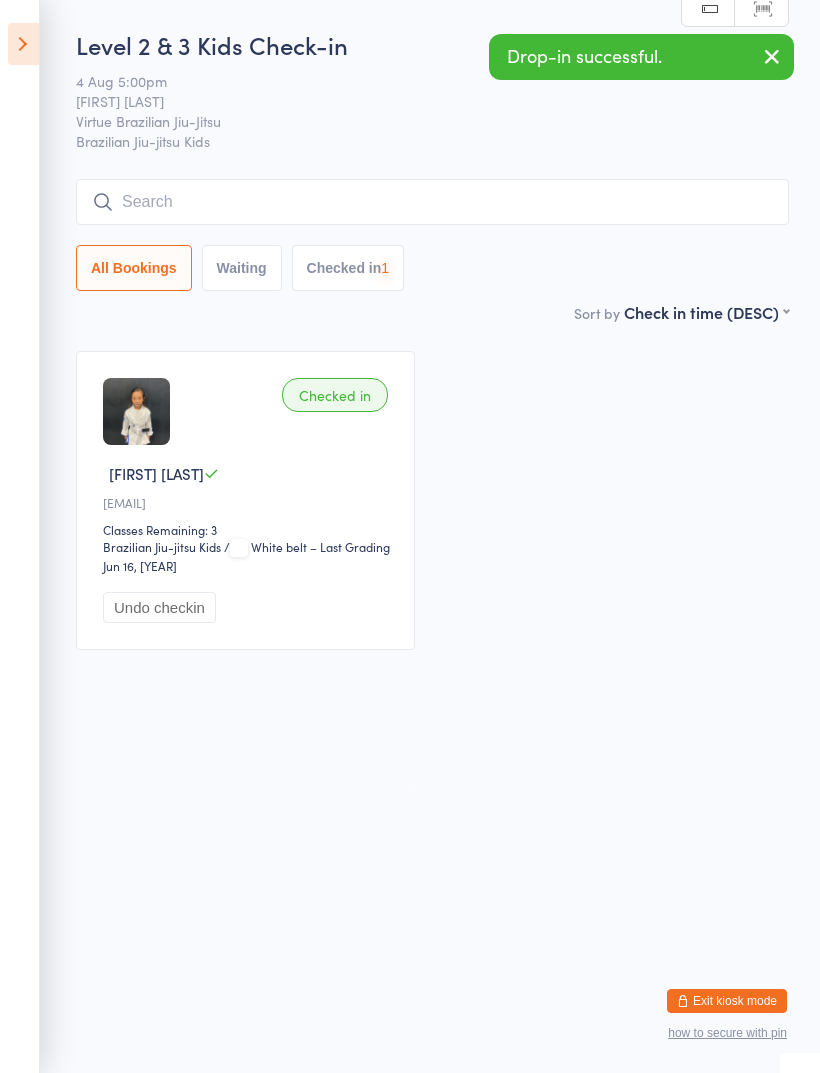 click at bounding box center [432, 202] 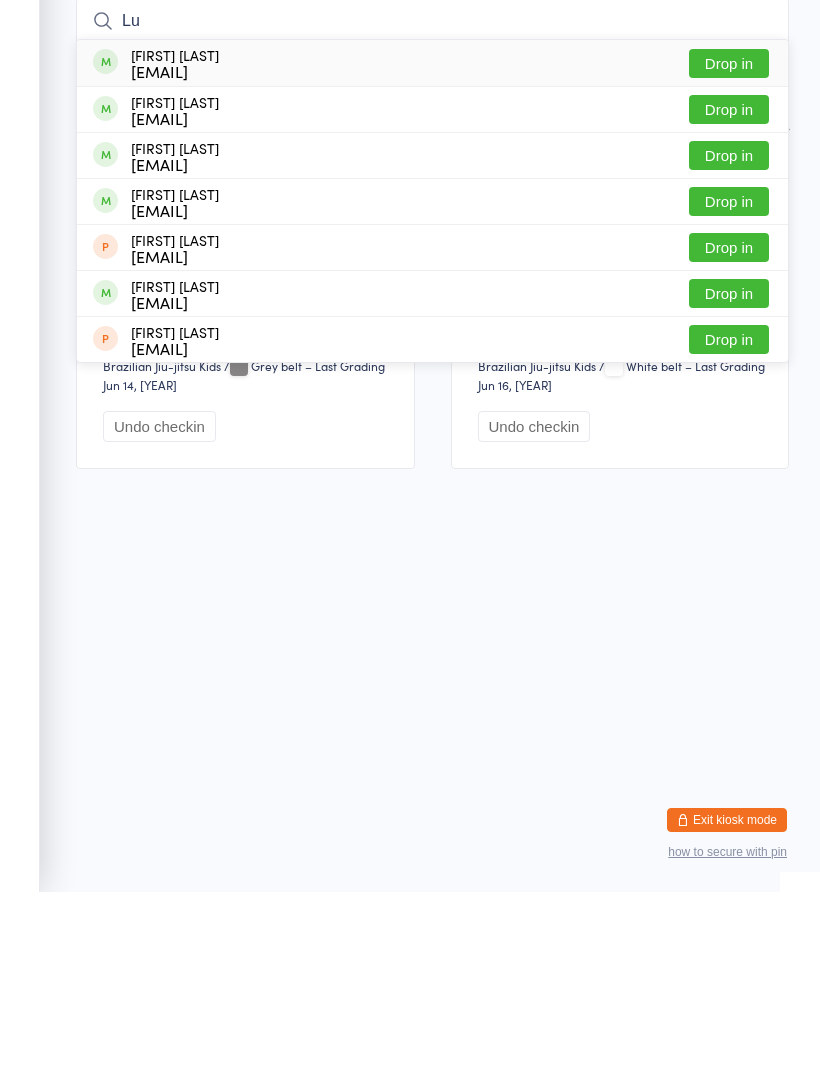 type on "L" 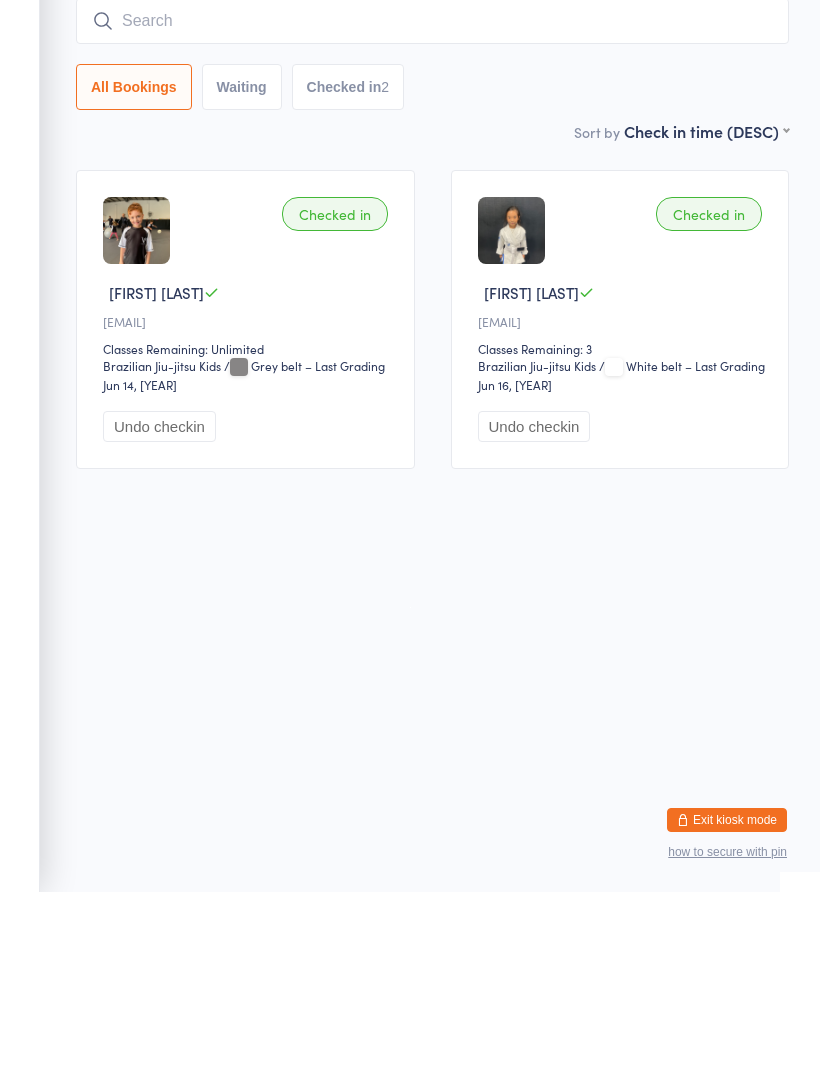 type on "A" 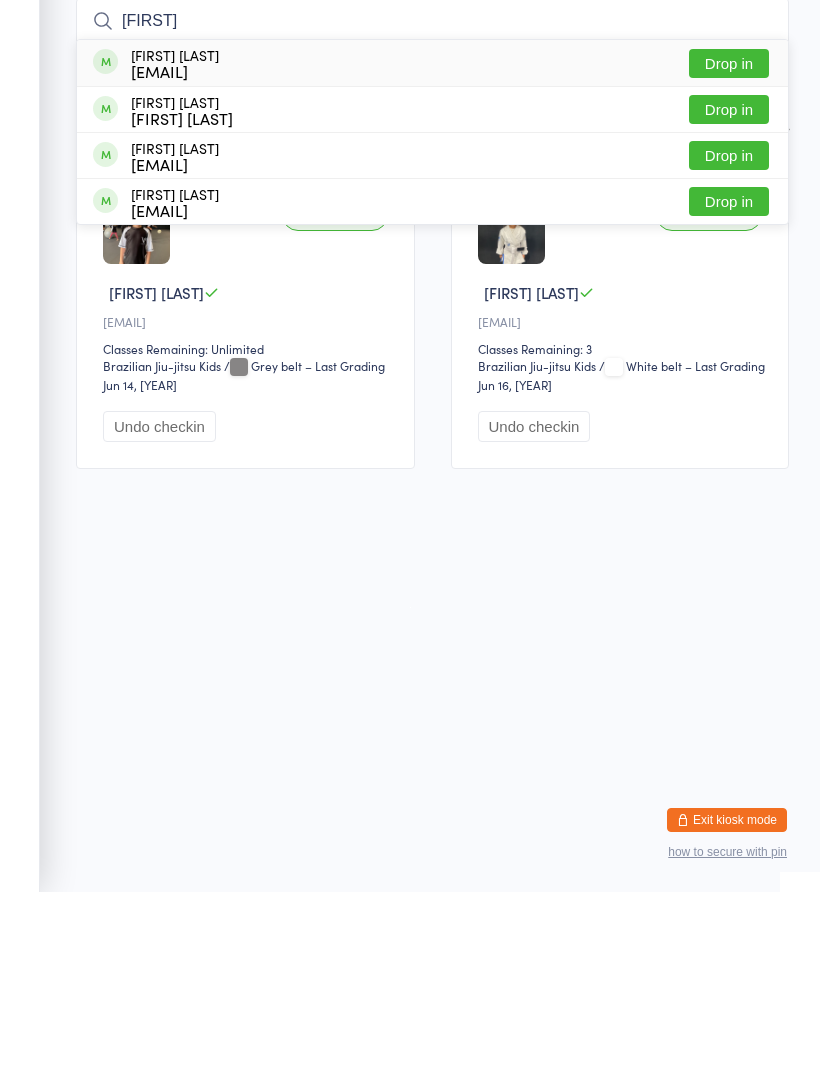 type on "[FIRST]" 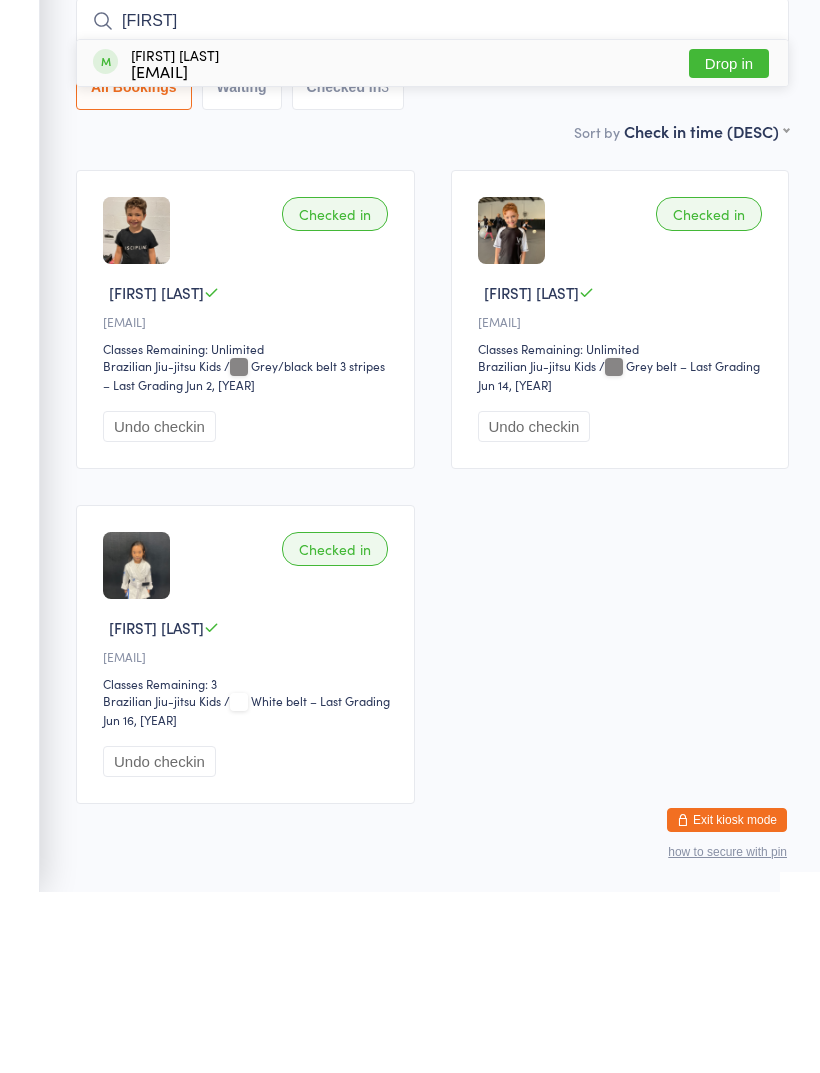 type on "[FIRST]" 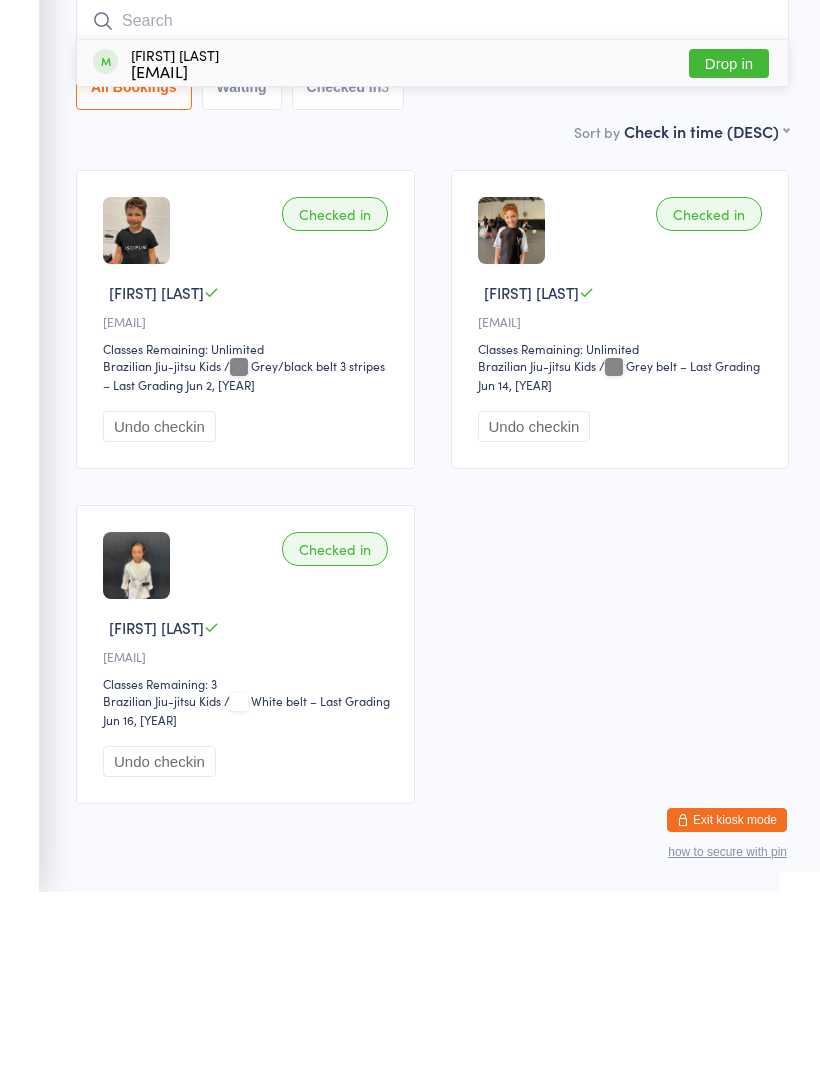 scroll, scrollTop: 76, scrollLeft: 0, axis: vertical 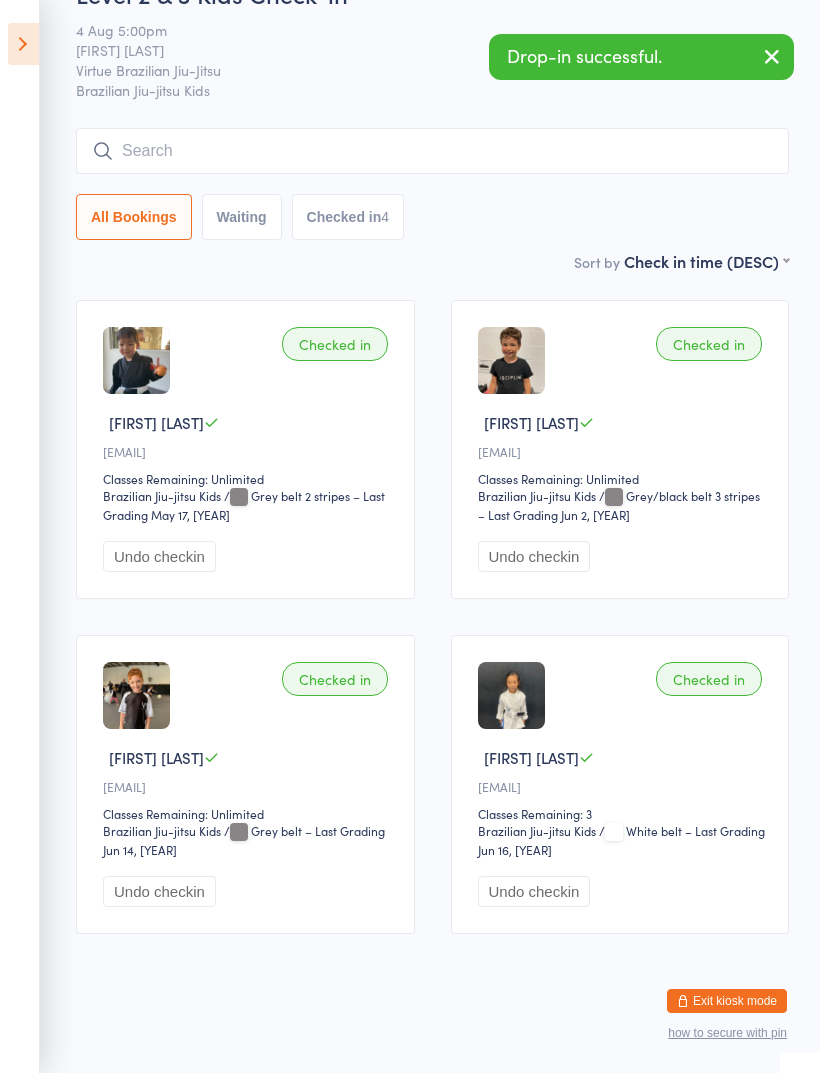 click at bounding box center (432, 151) 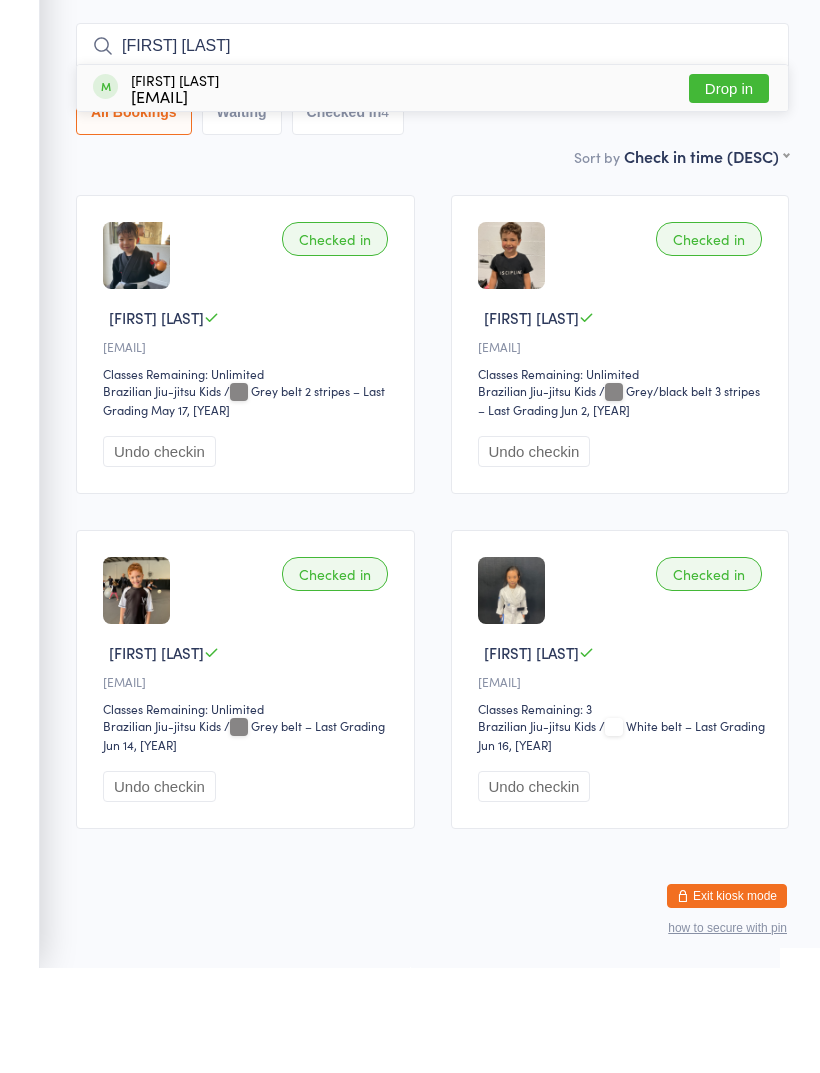 type on "[FIRST] [LAST]" 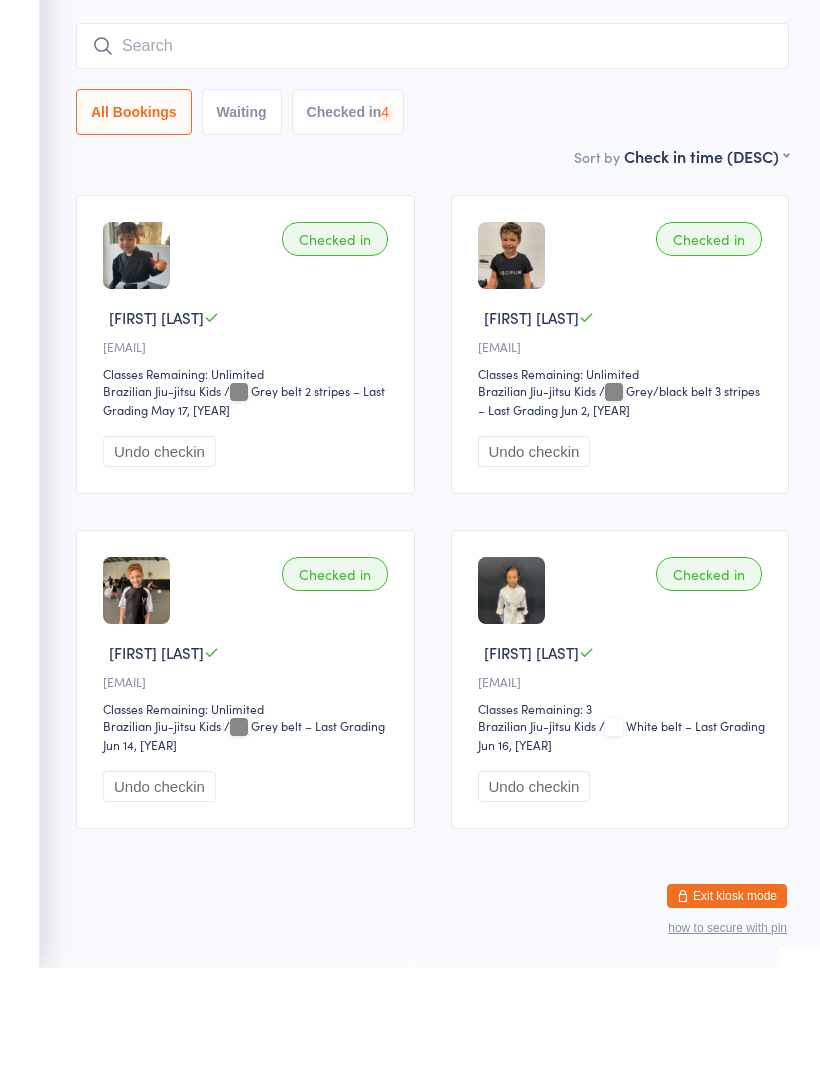 click at bounding box center (432, 151) 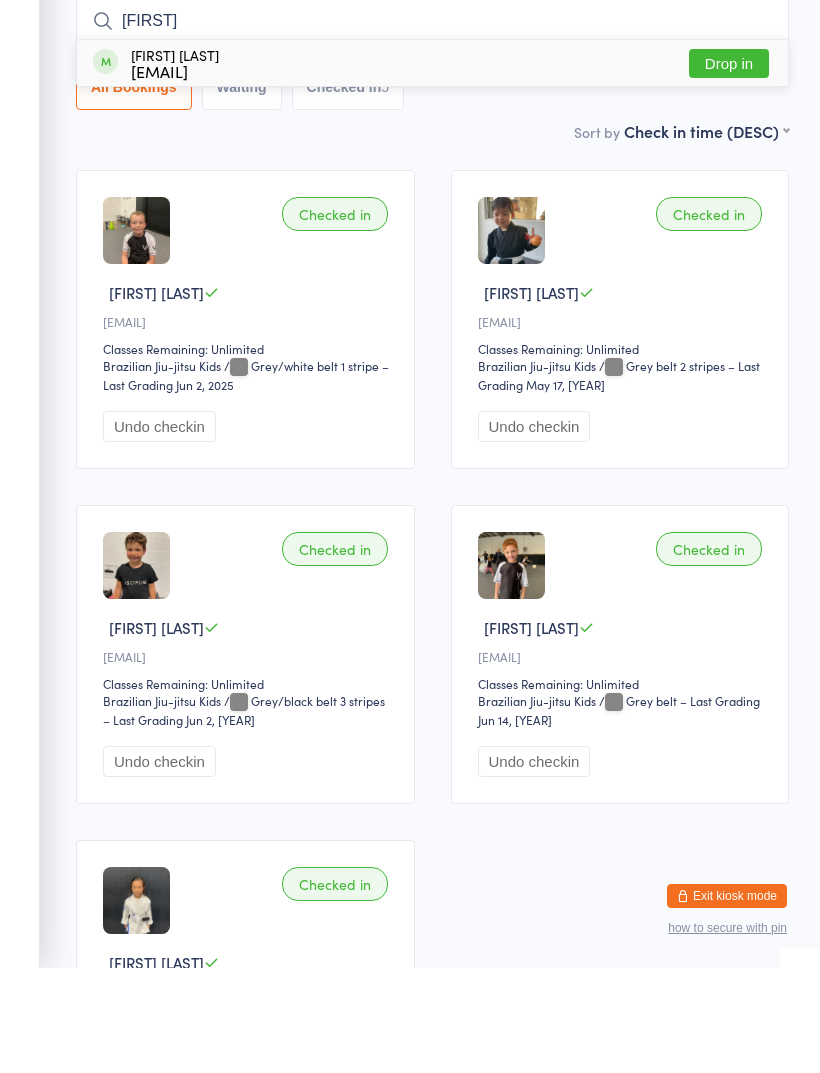 type on "[FIRST]" 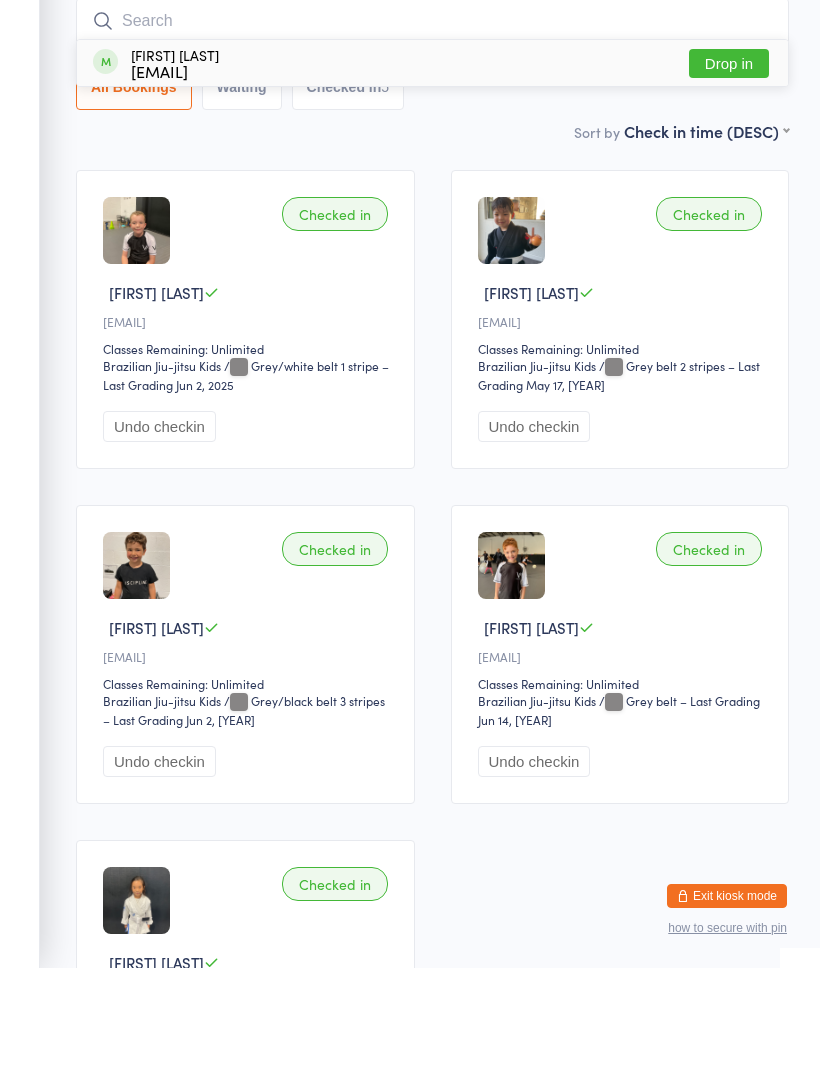 scroll, scrollTop: 181, scrollLeft: 0, axis: vertical 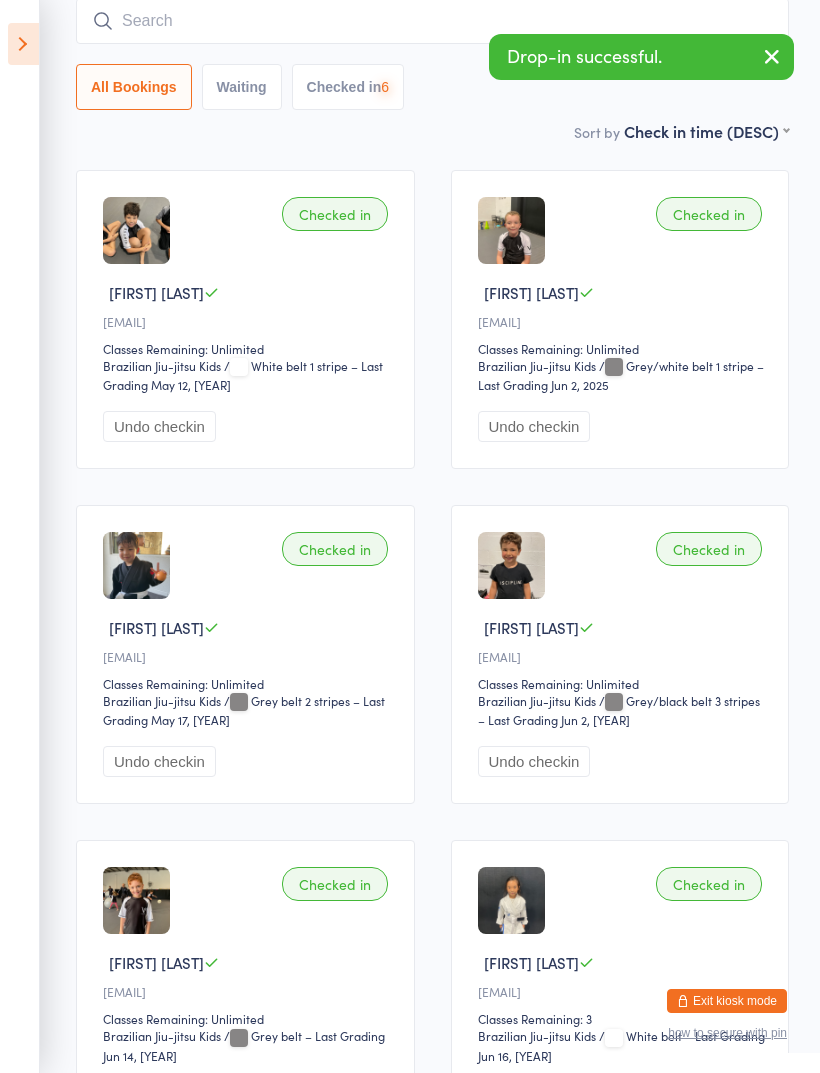 click at bounding box center (432, 21) 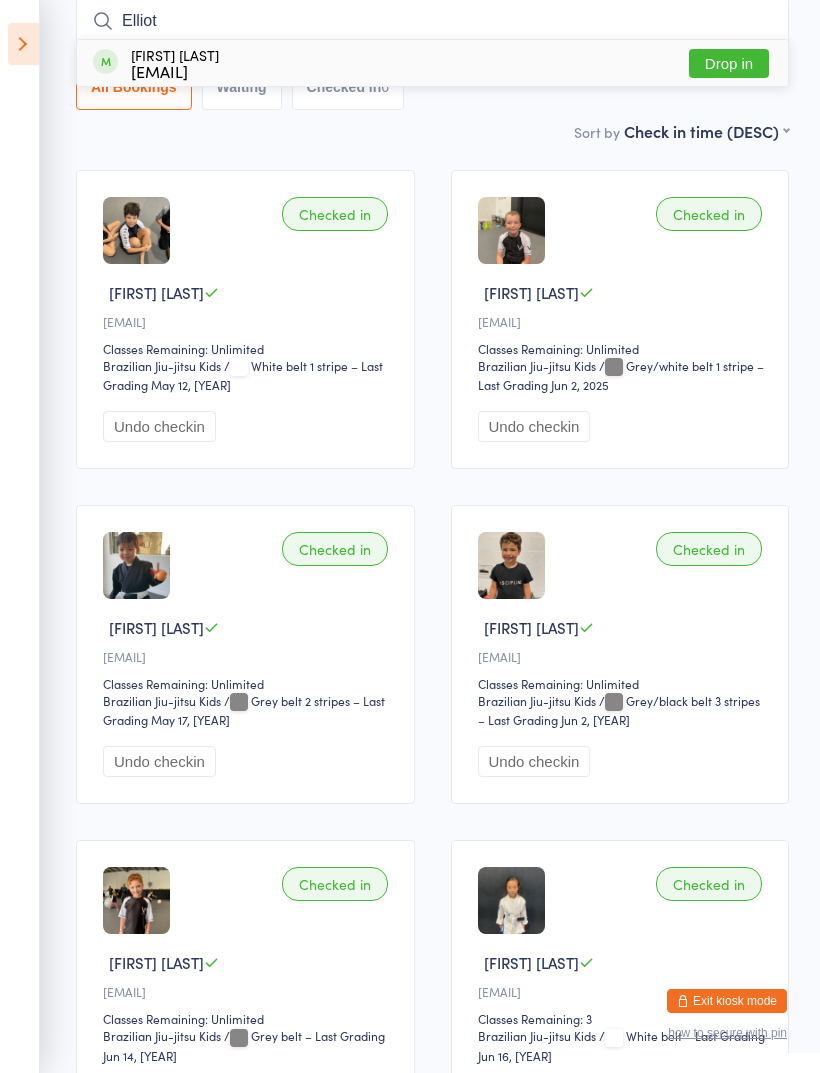 type on "Elliot" 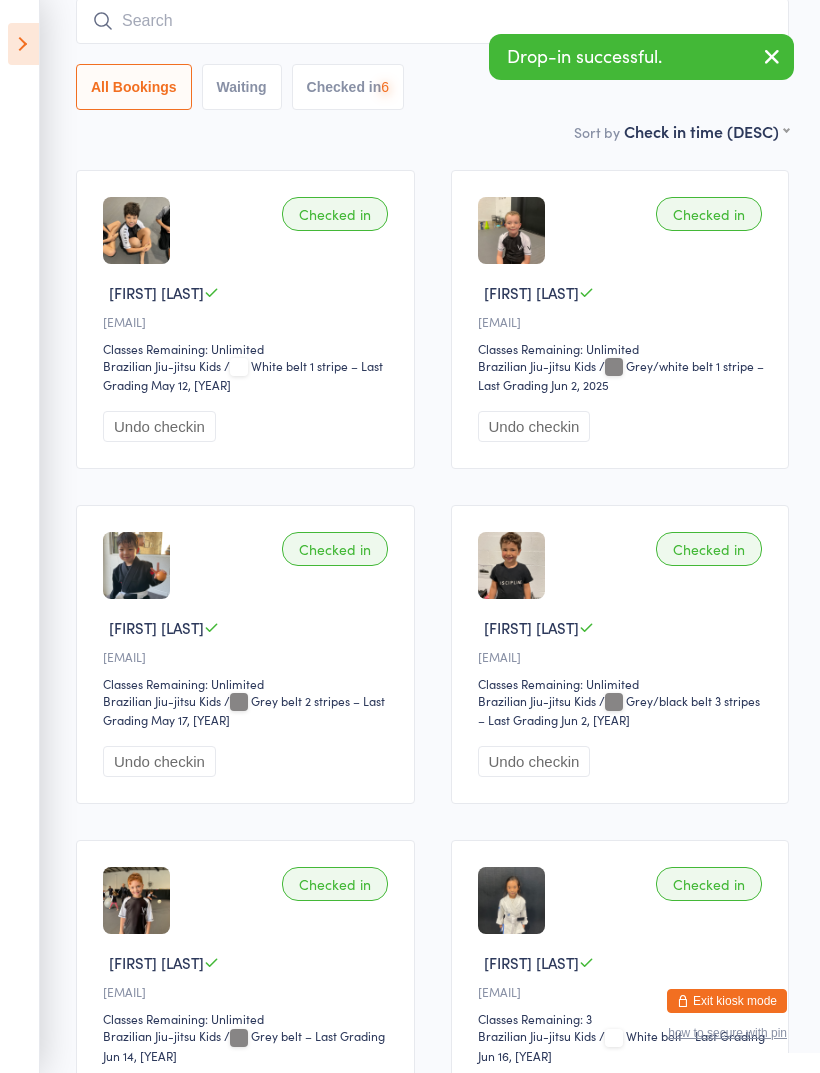 click at bounding box center [432, 21] 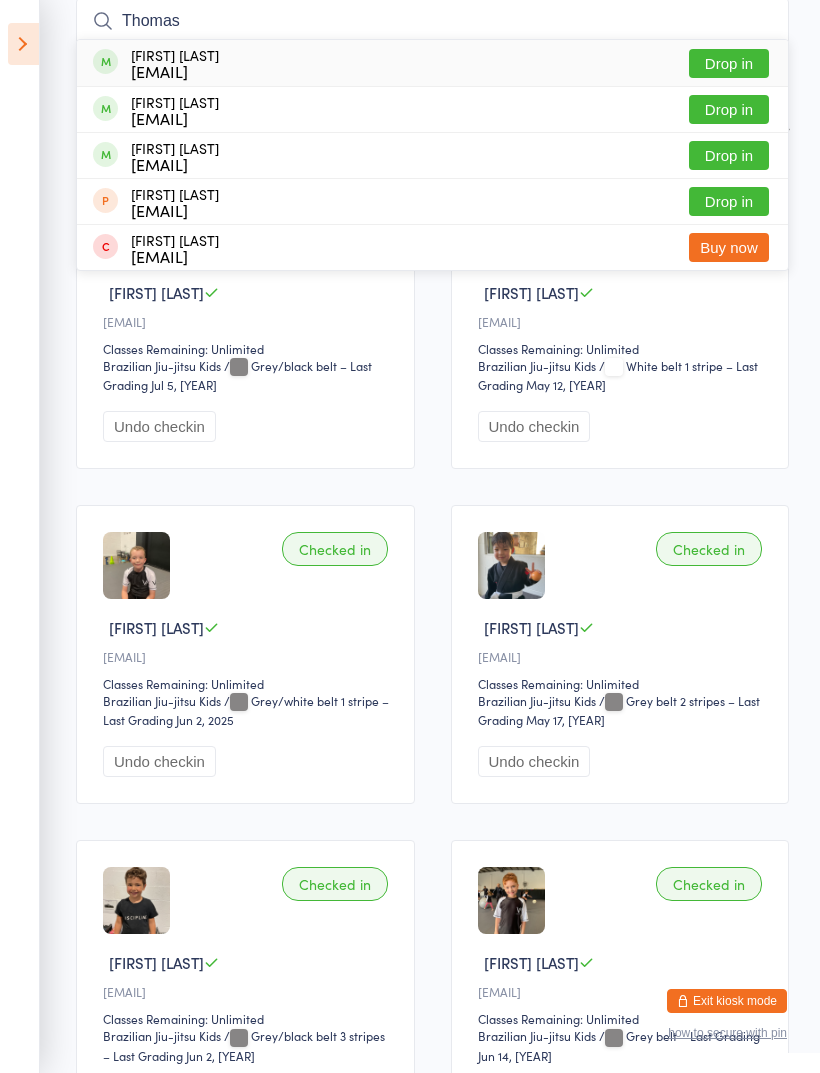 type on "Thomas" 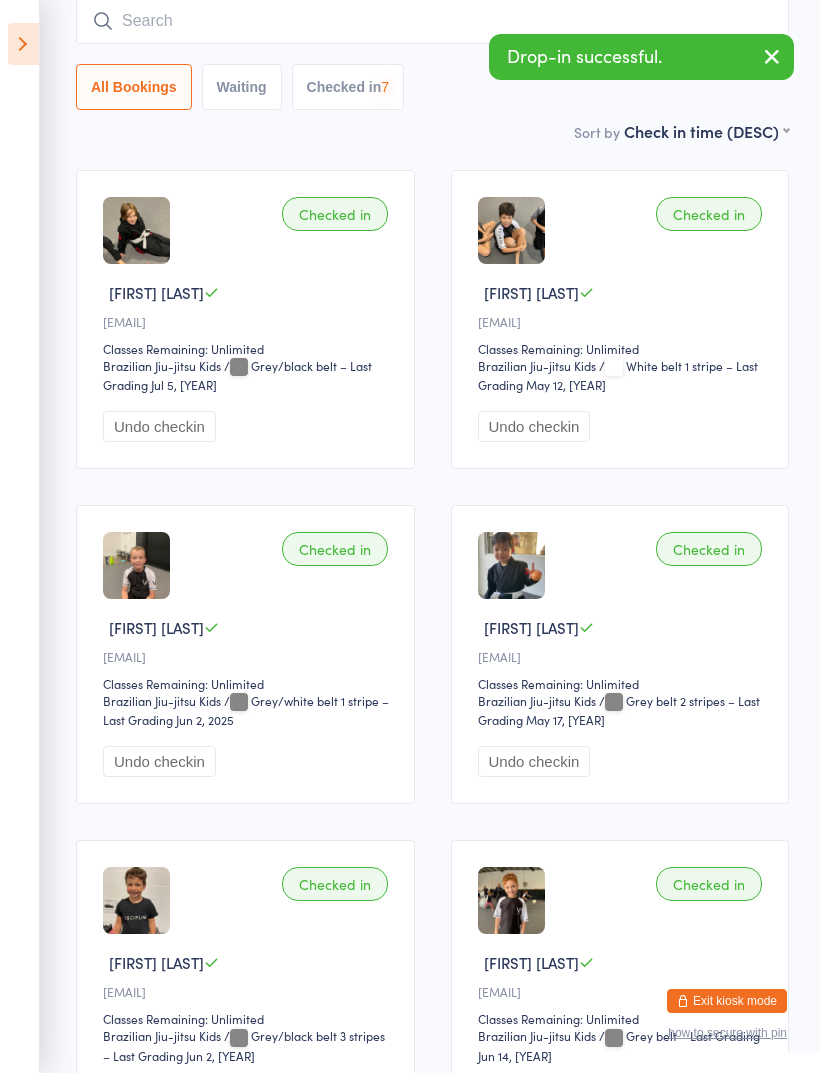click at bounding box center [432, 21] 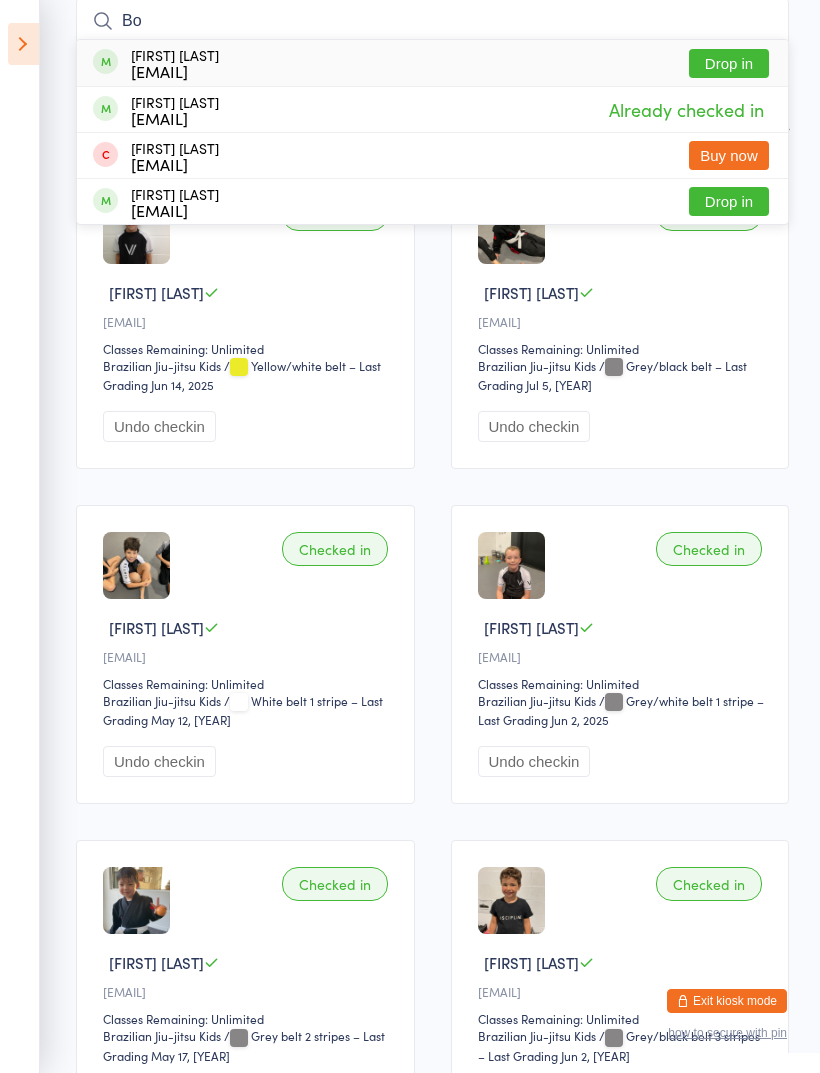 type on "B" 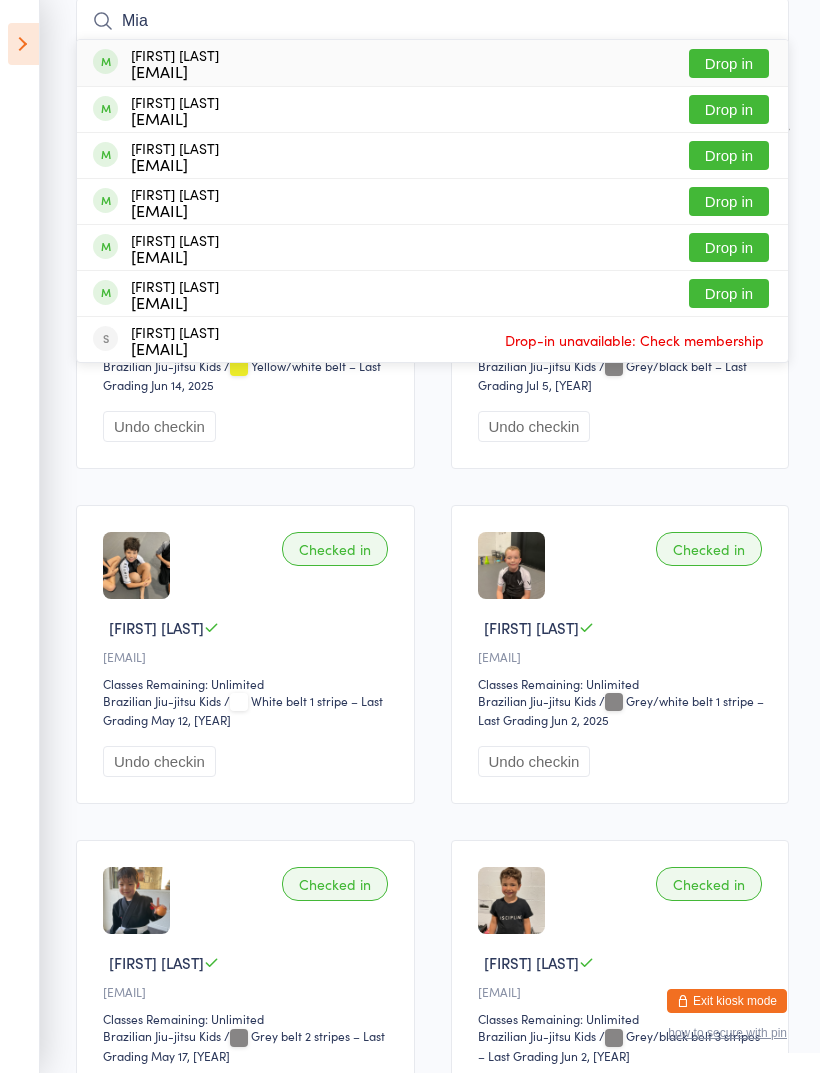 type on "Mia" 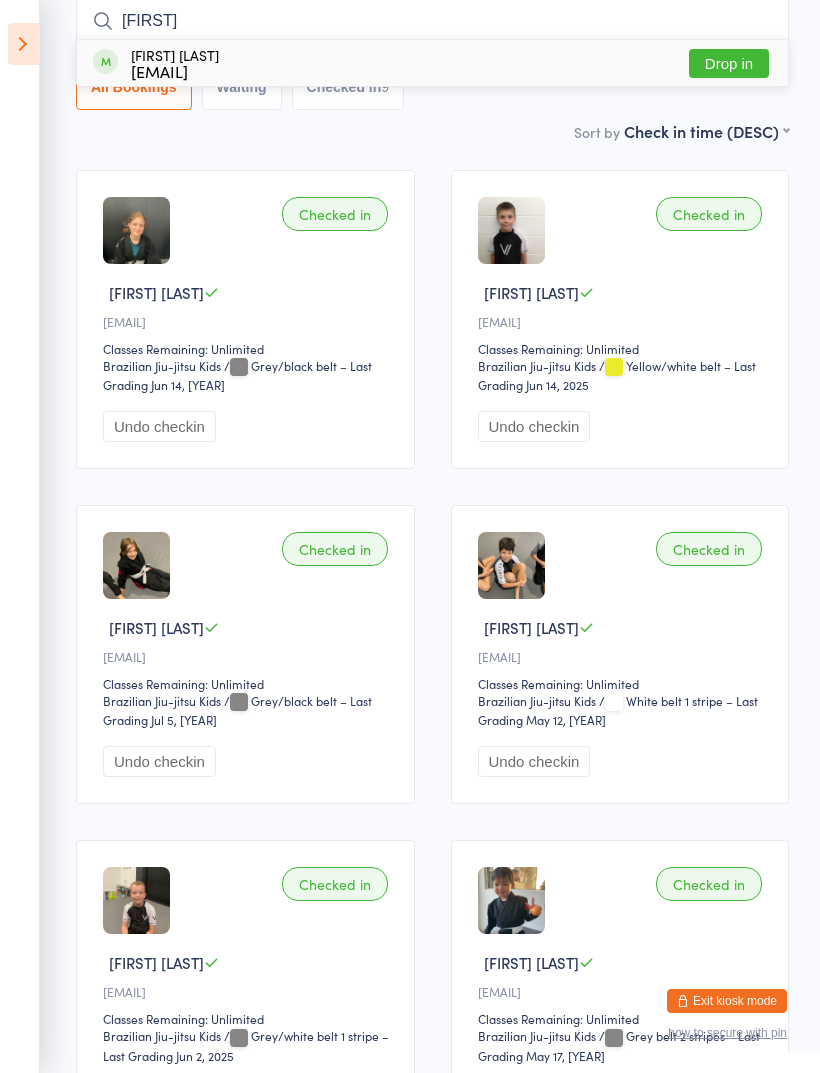 type on "[FIRST]" 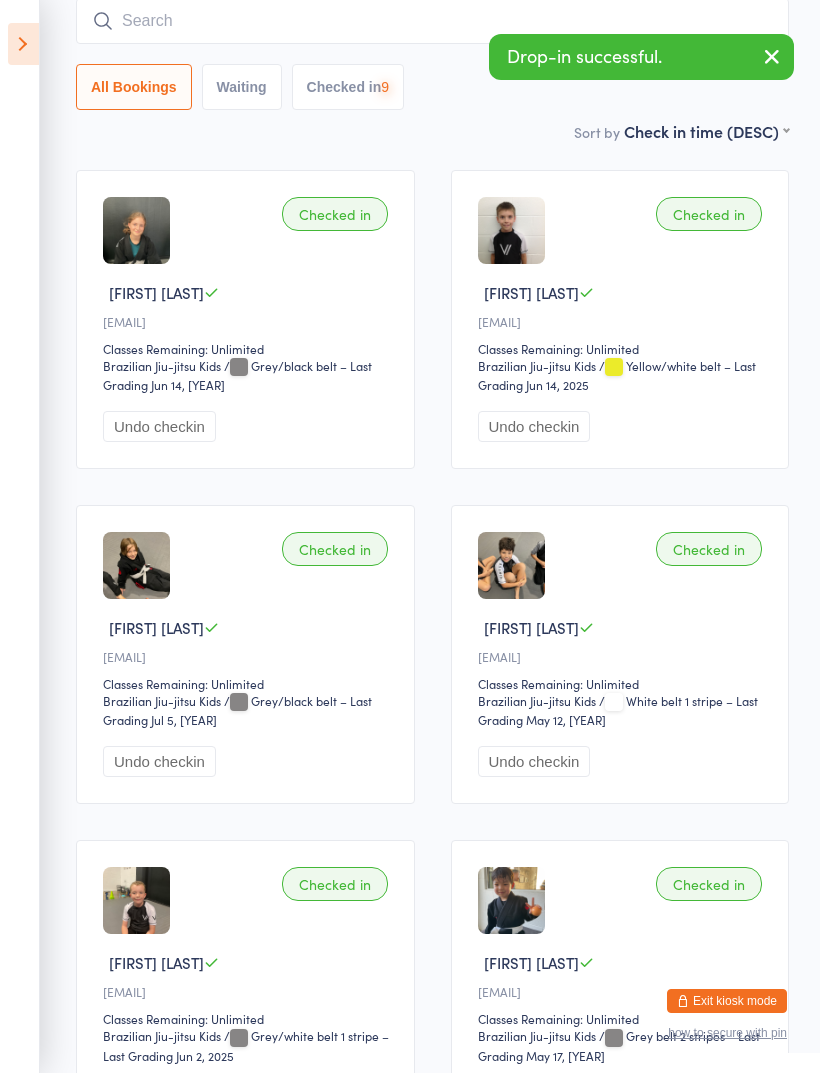click at bounding box center [432, 21] 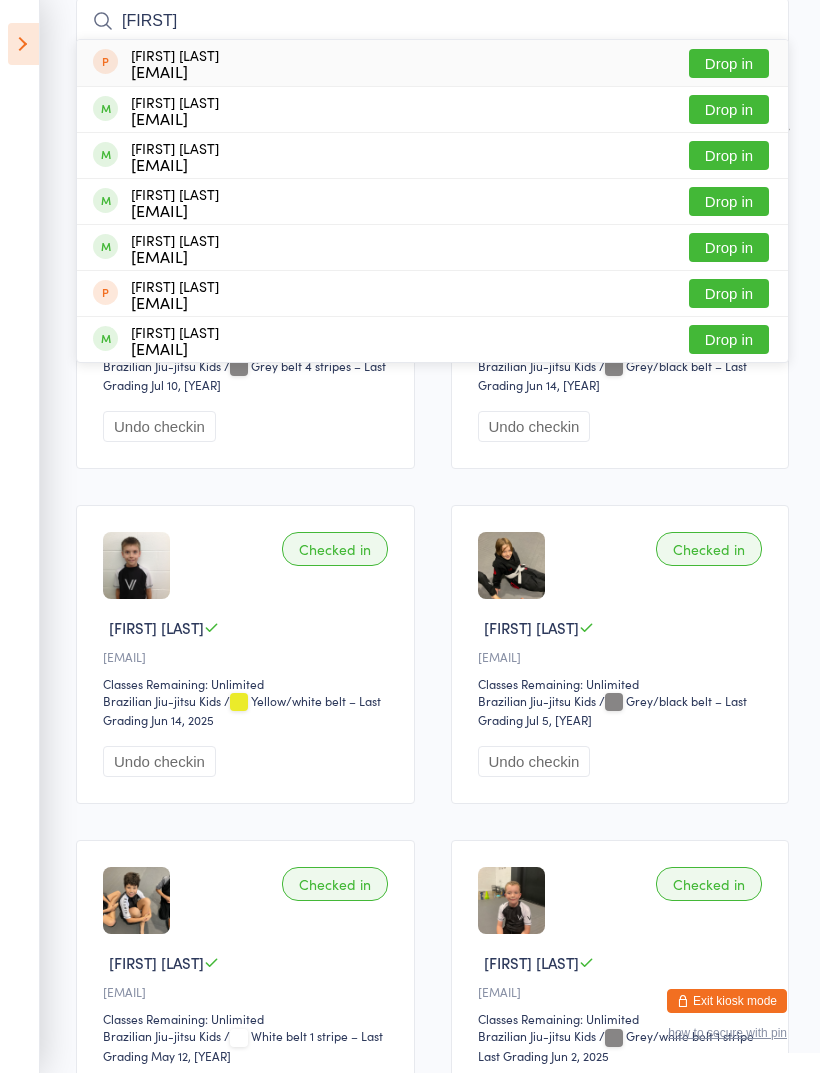 type on "[FIRST]" 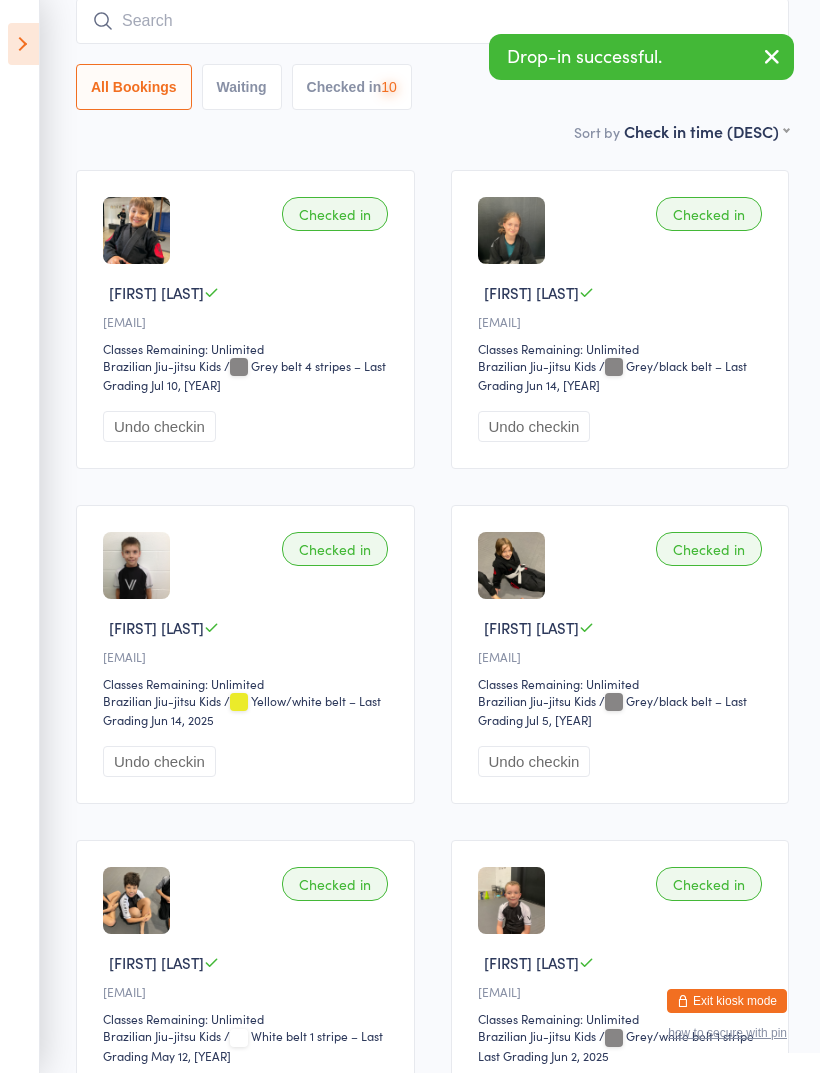 click at bounding box center [432, 21] 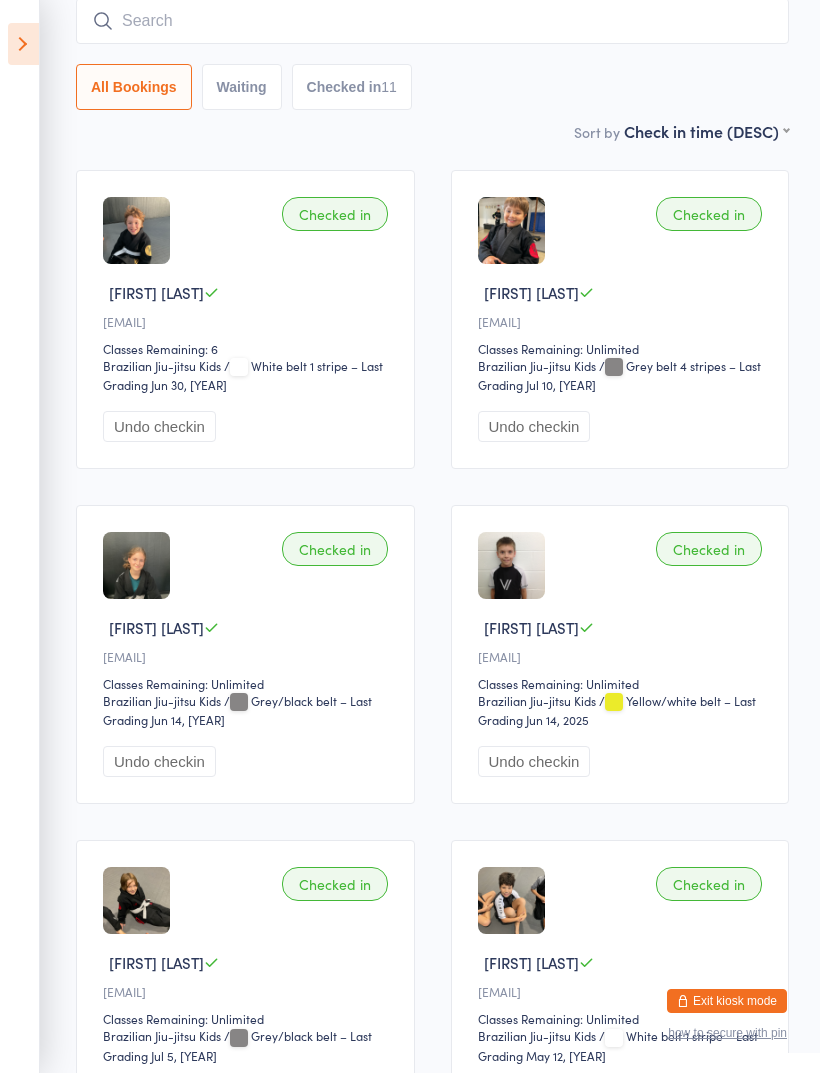 click at bounding box center (23, 44) 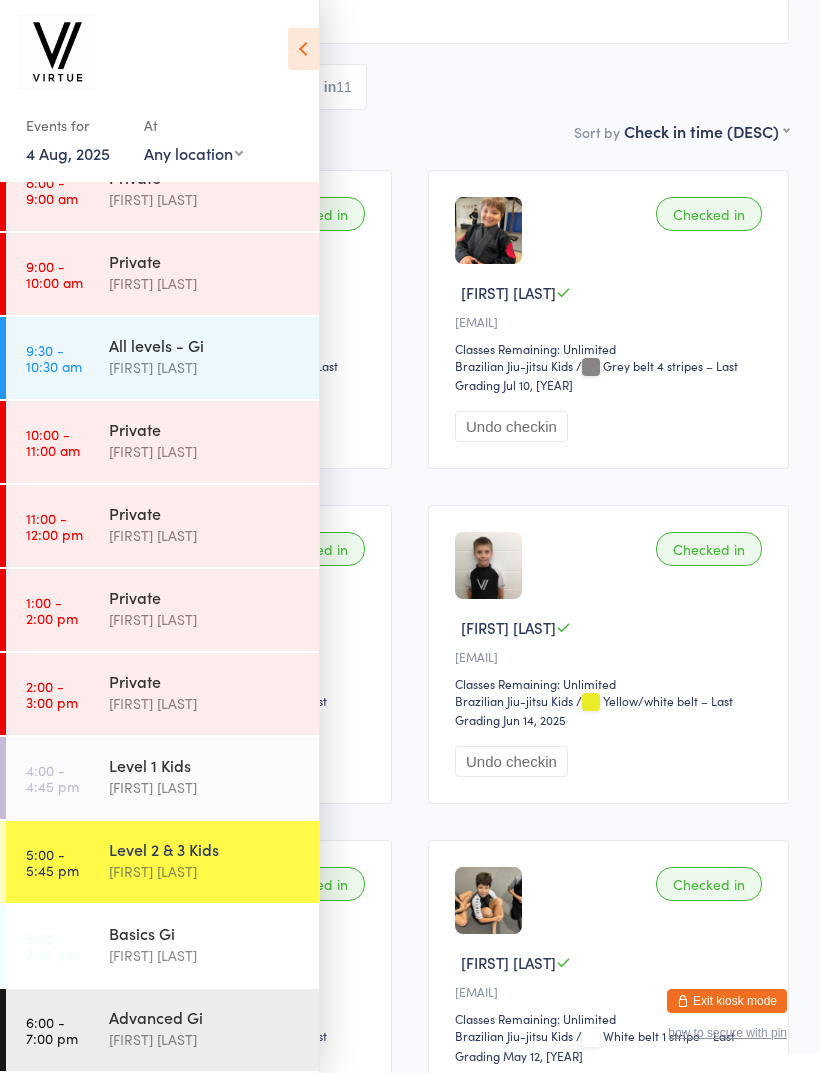 scroll, scrollTop: 179, scrollLeft: 0, axis: vertical 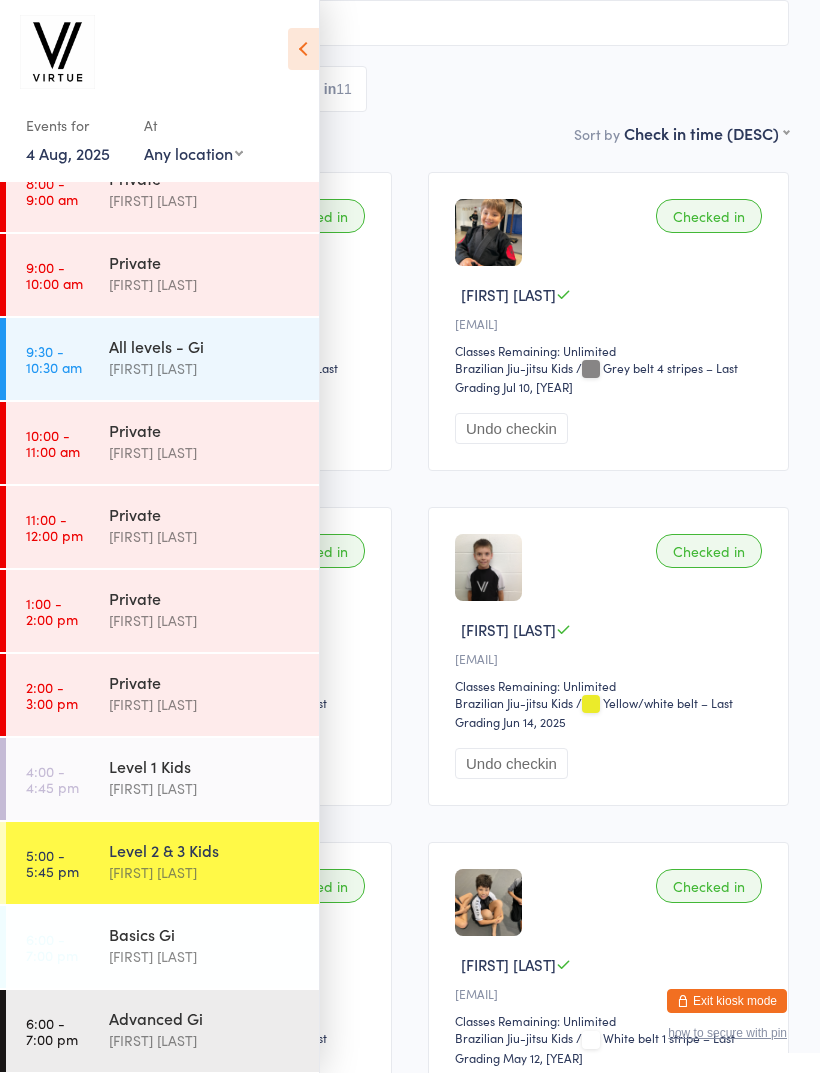 click on "All Bookings Waiting  Checked in  11" at bounding box center [410, 89] 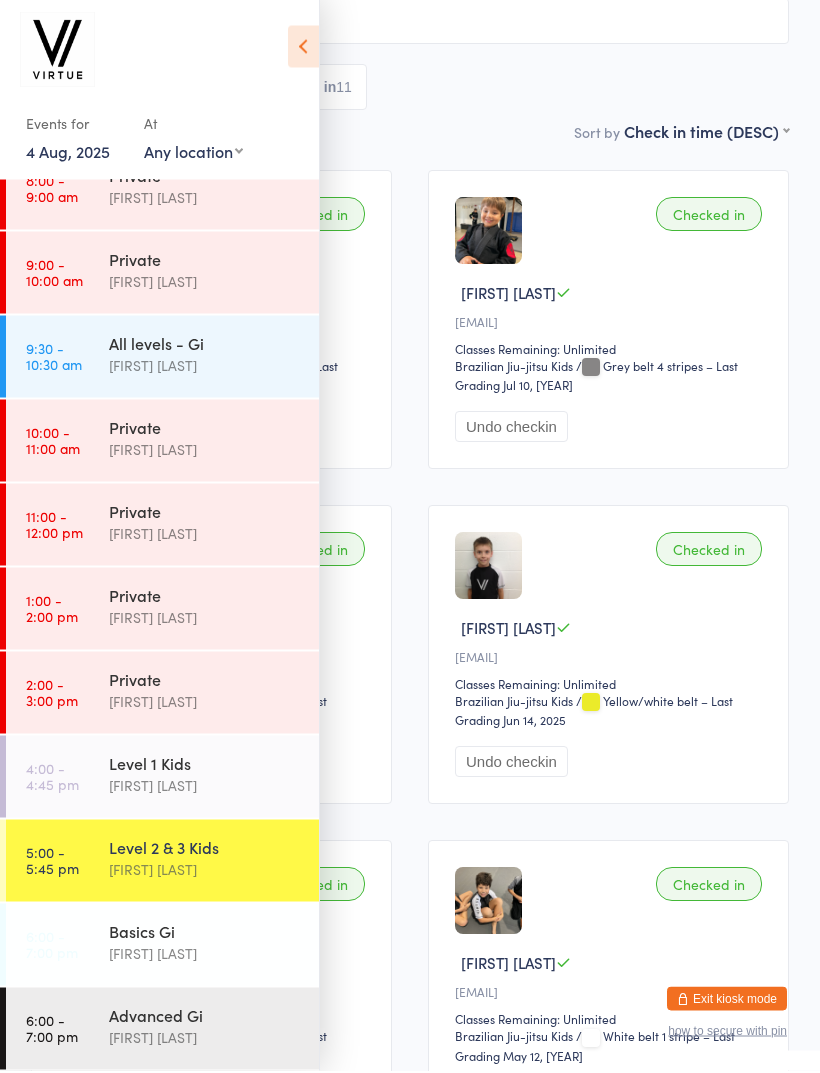 click at bounding box center (303, 49) 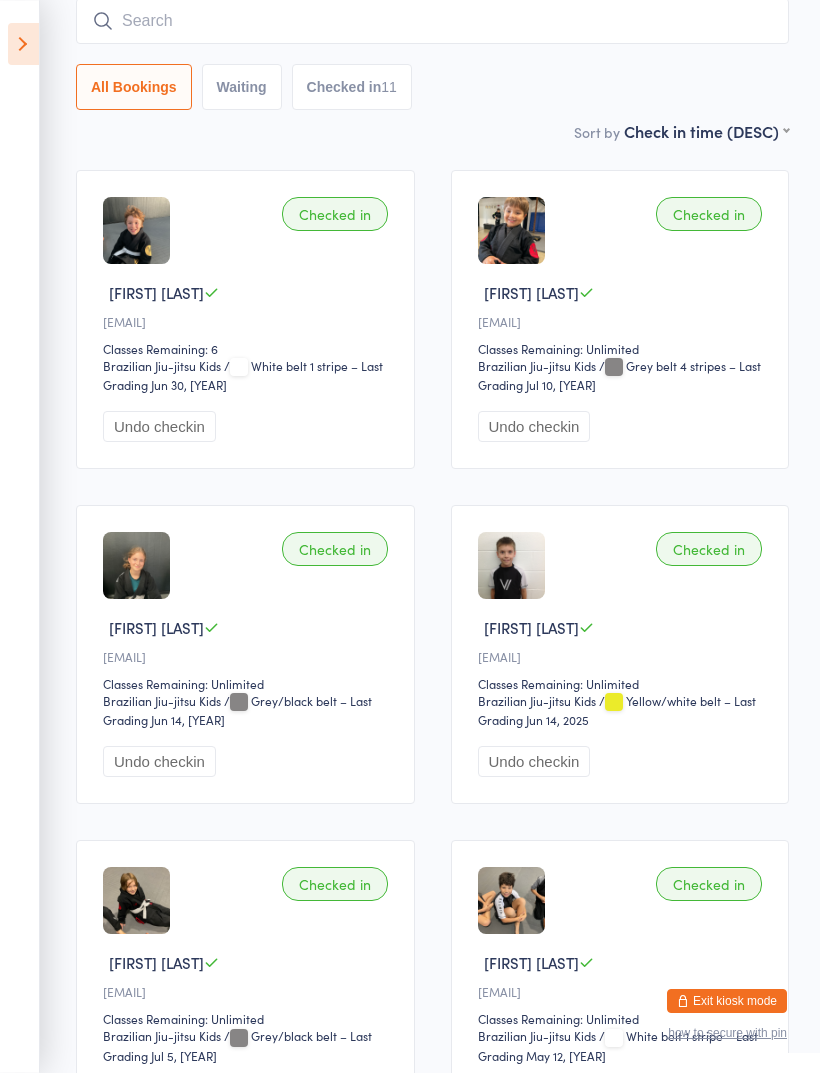 click at bounding box center [432, 21] 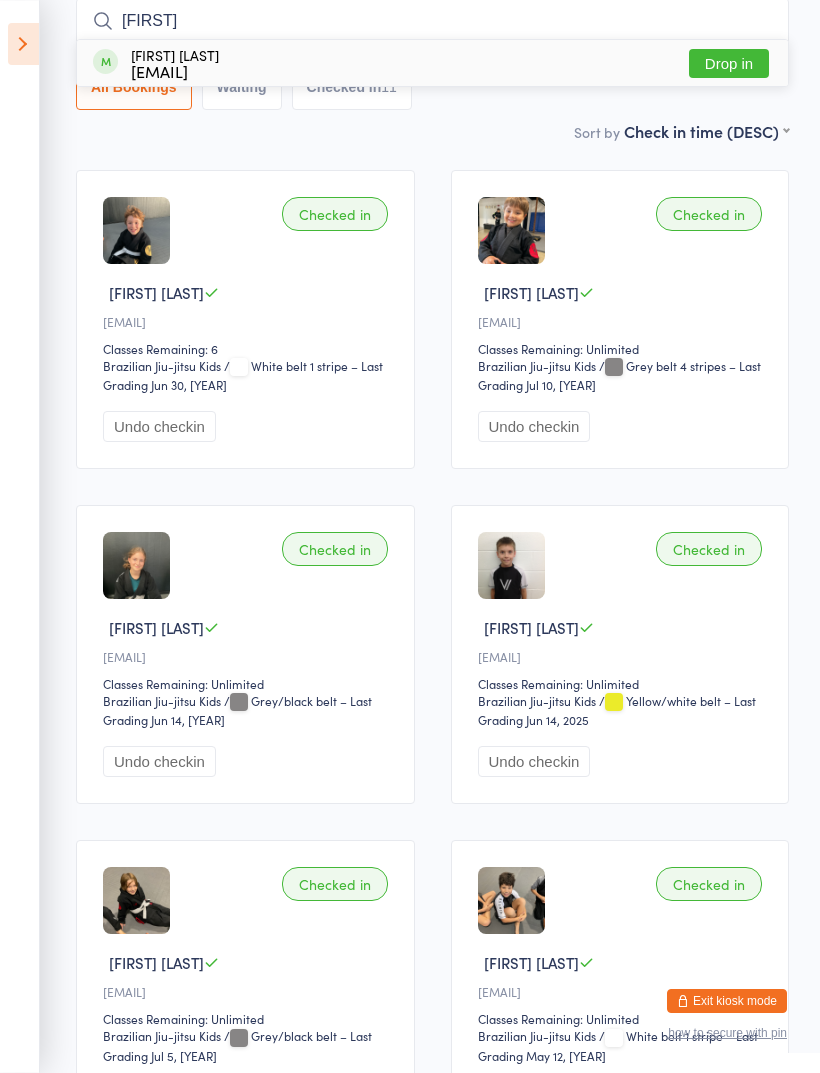 type on "[FIRST]" 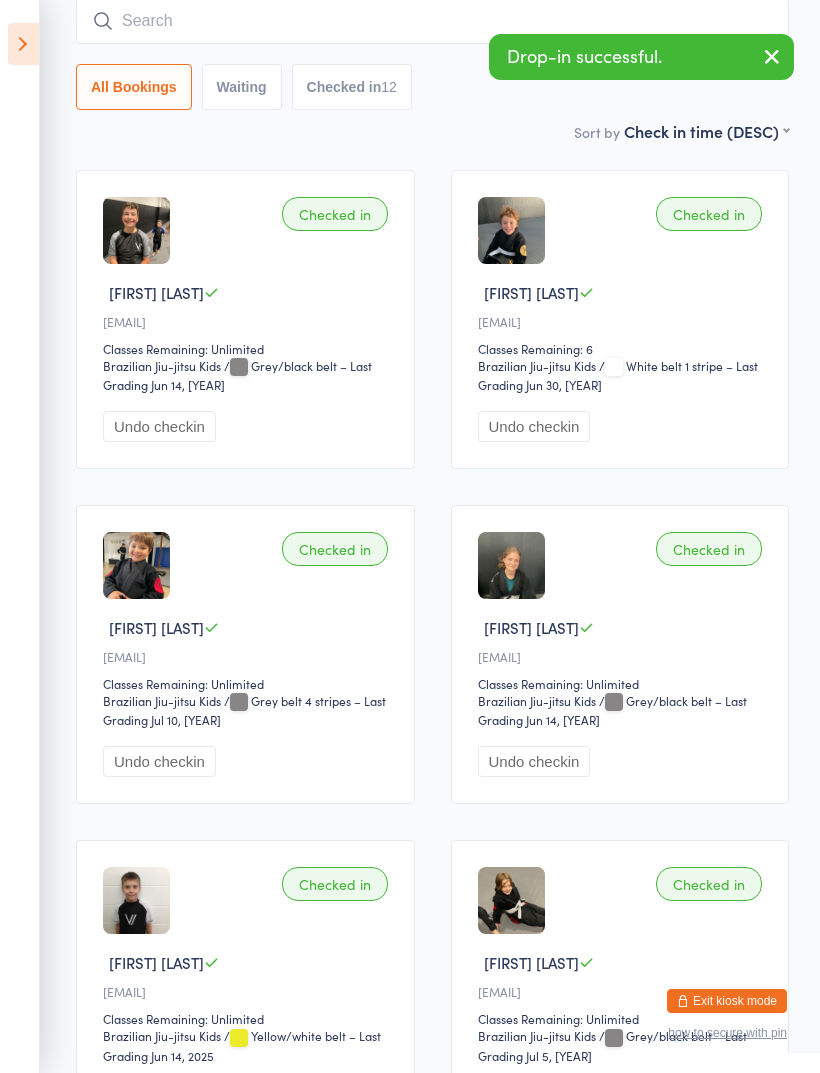click at bounding box center [23, 44] 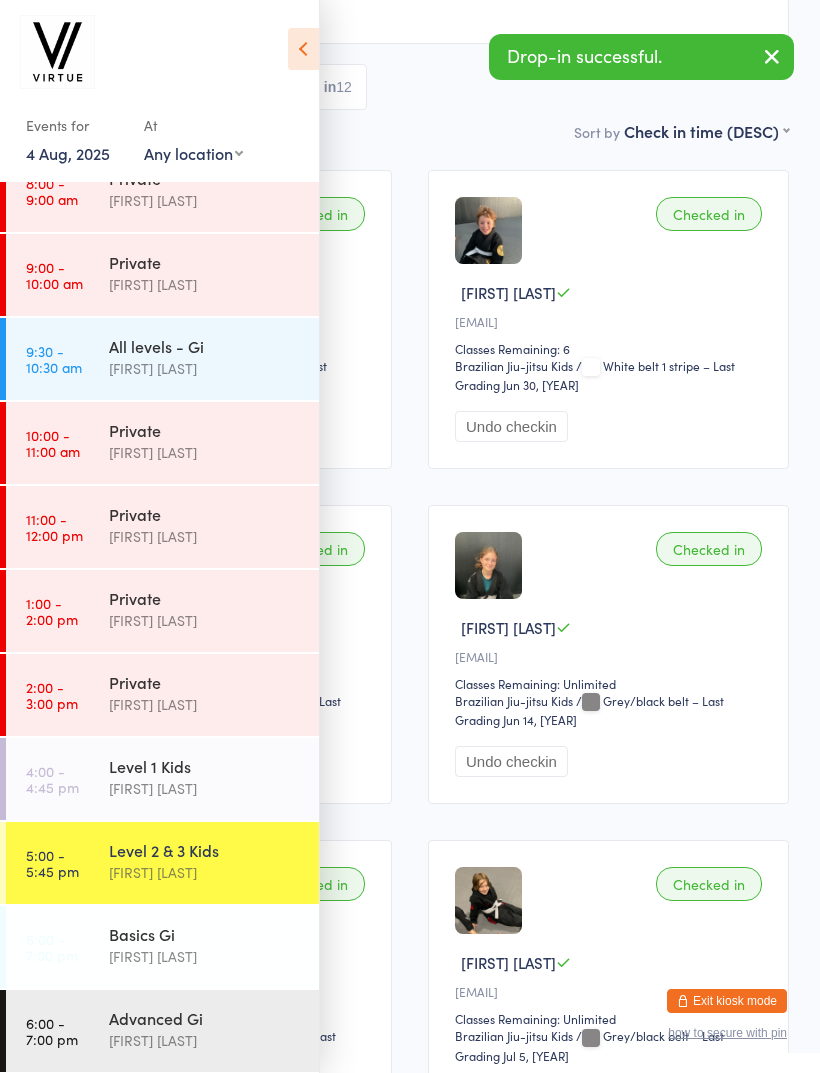click on "4 Aug, 2025" at bounding box center (68, 153) 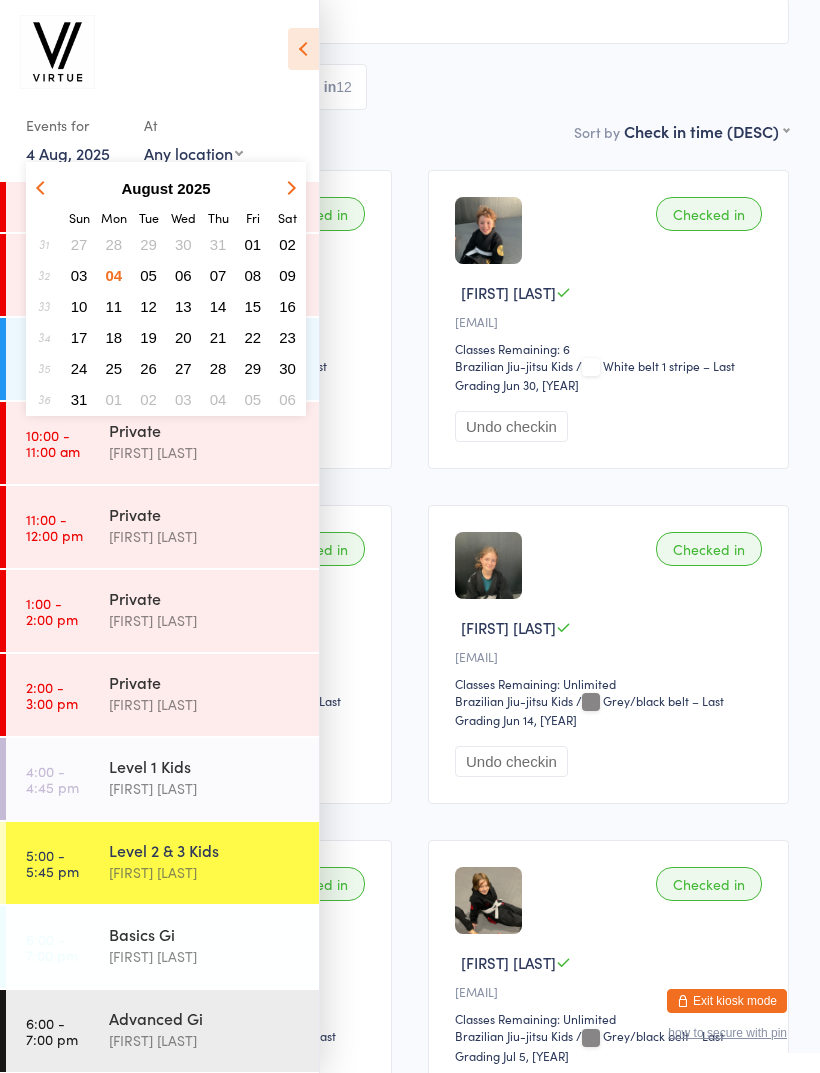 click at bounding box center [44, 188] 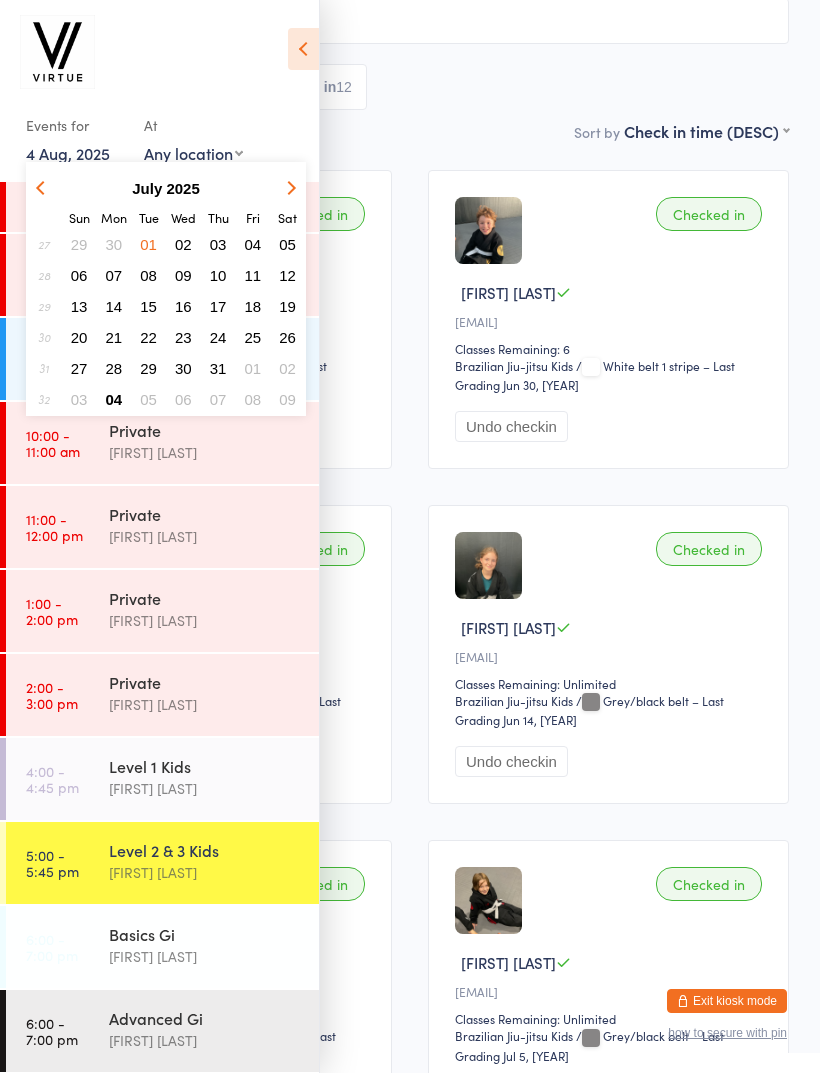 click on "28" at bounding box center [114, 368] 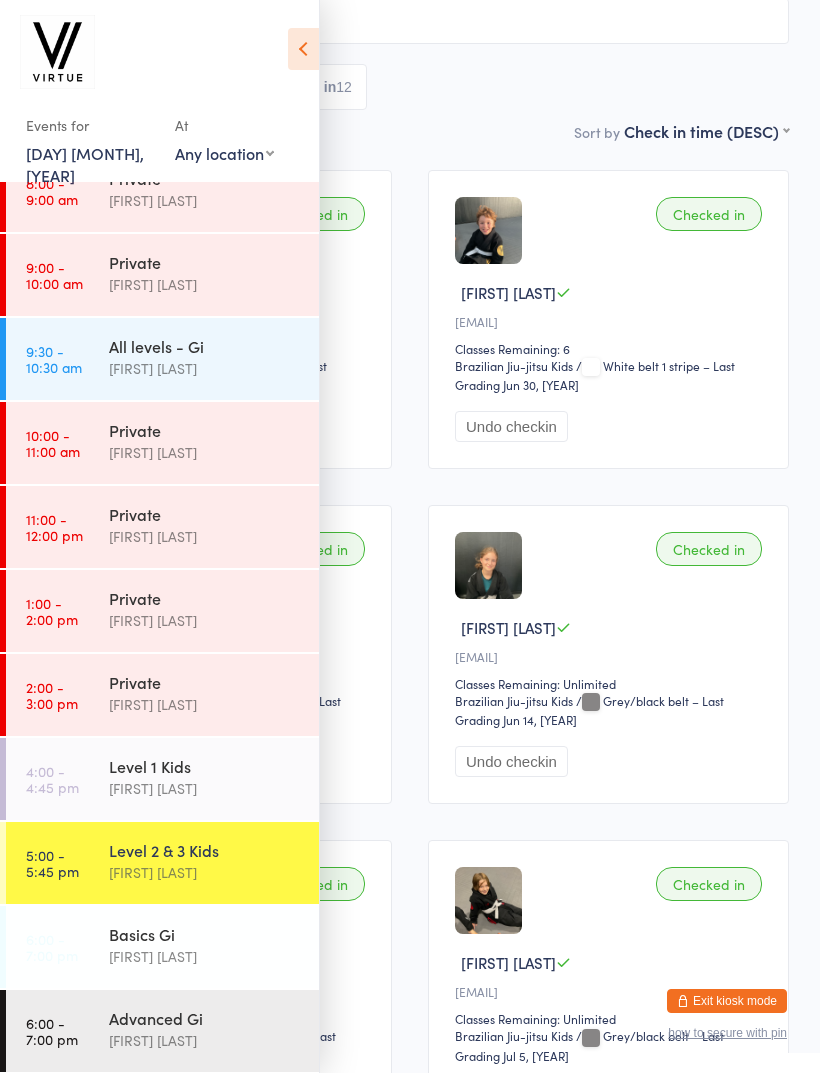 scroll, scrollTop: 0, scrollLeft: 0, axis: both 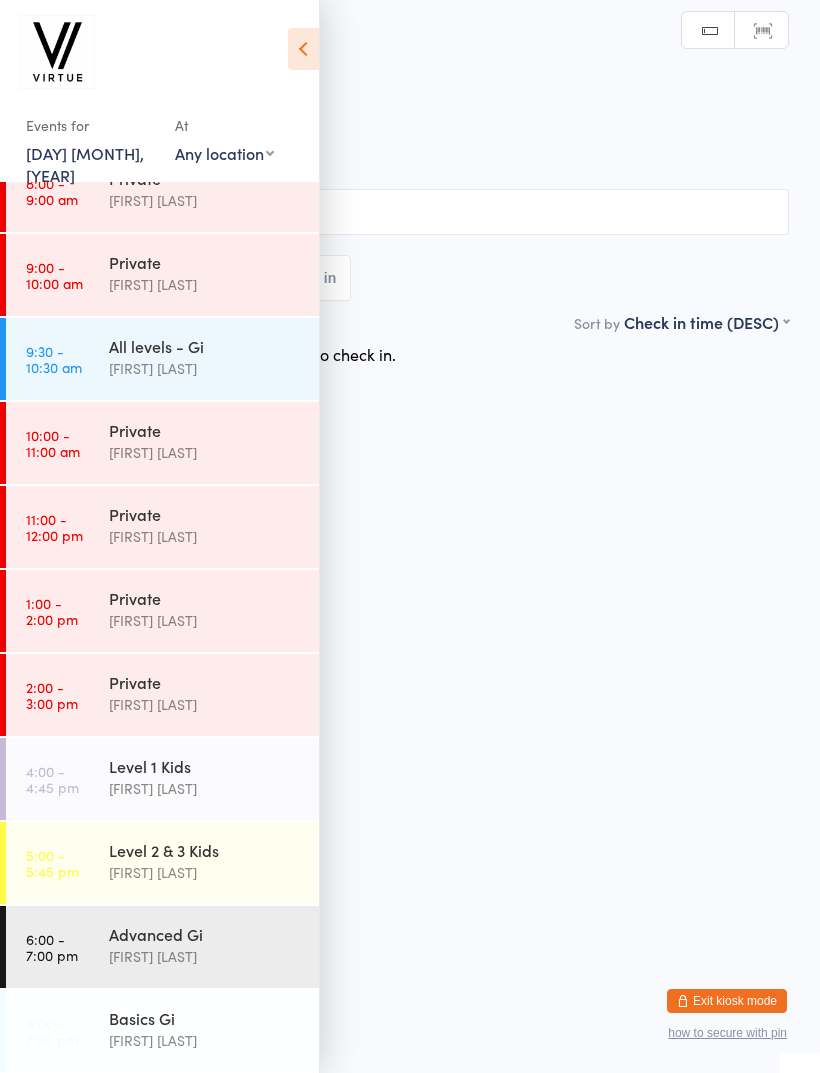 click on "Level 2 & 3 Kids" at bounding box center (205, 850) 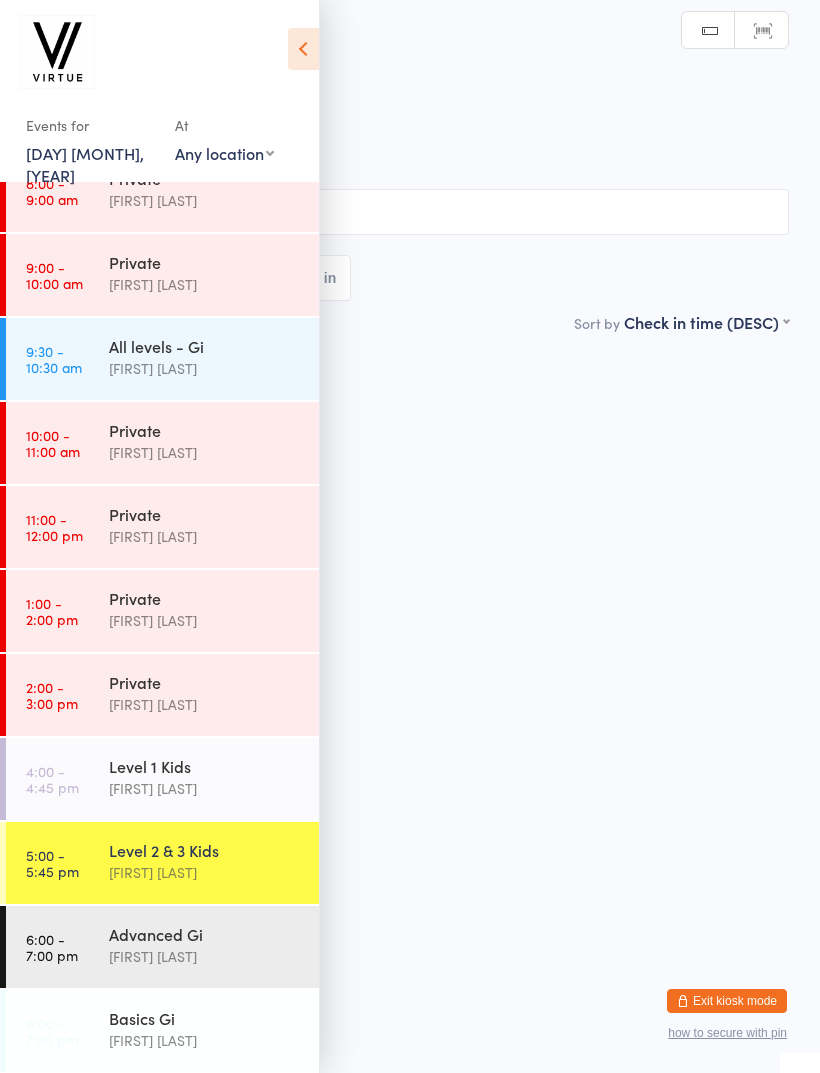 click at bounding box center [303, 49] 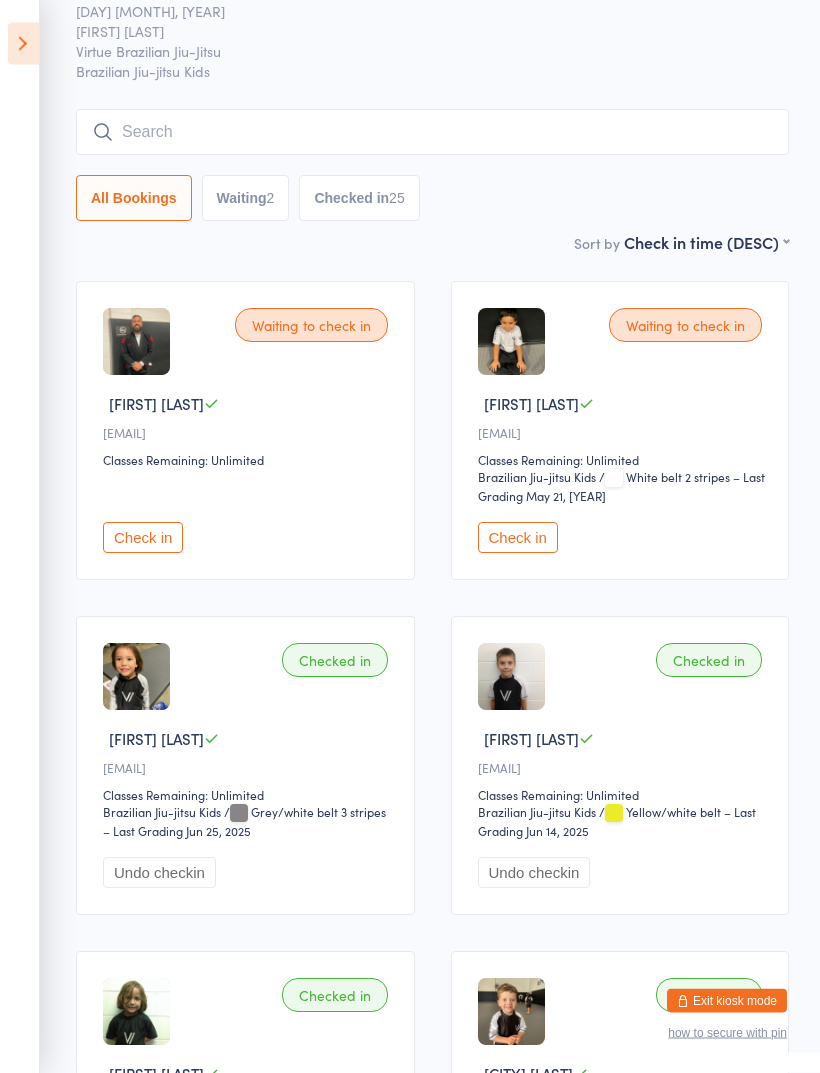 scroll, scrollTop: 0, scrollLeft: 0, axis: both 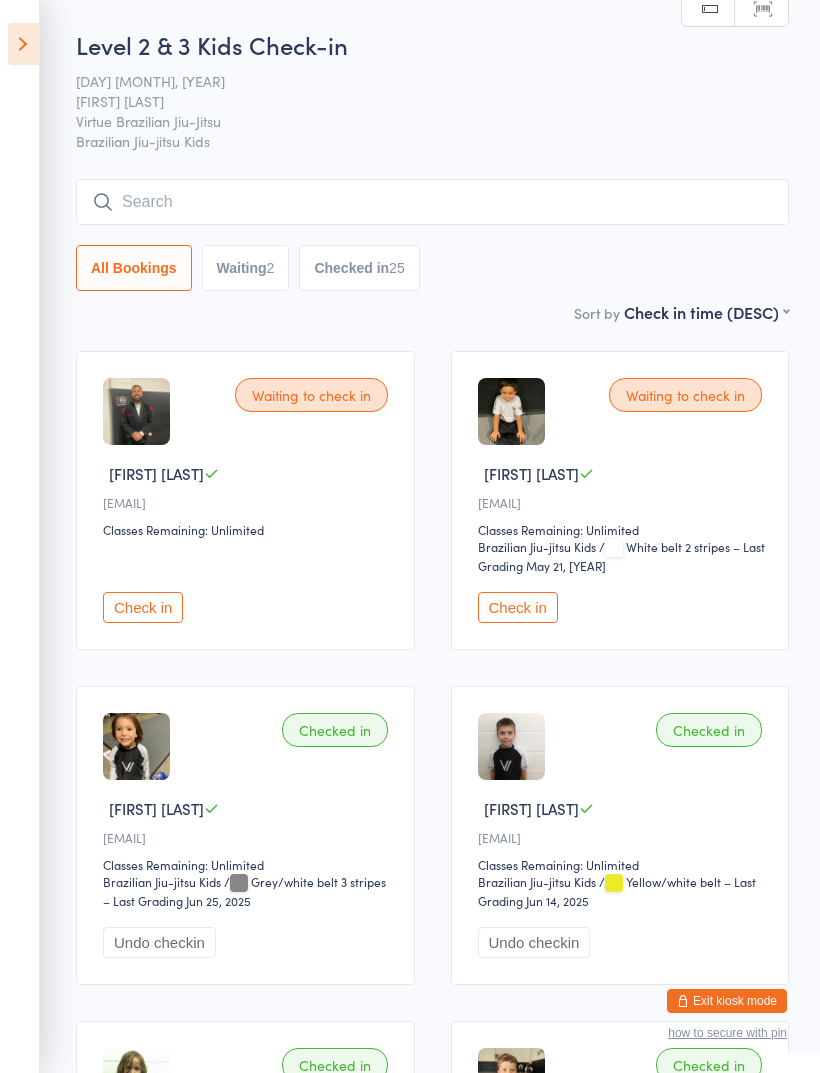 click at bounding box center [23, 44] 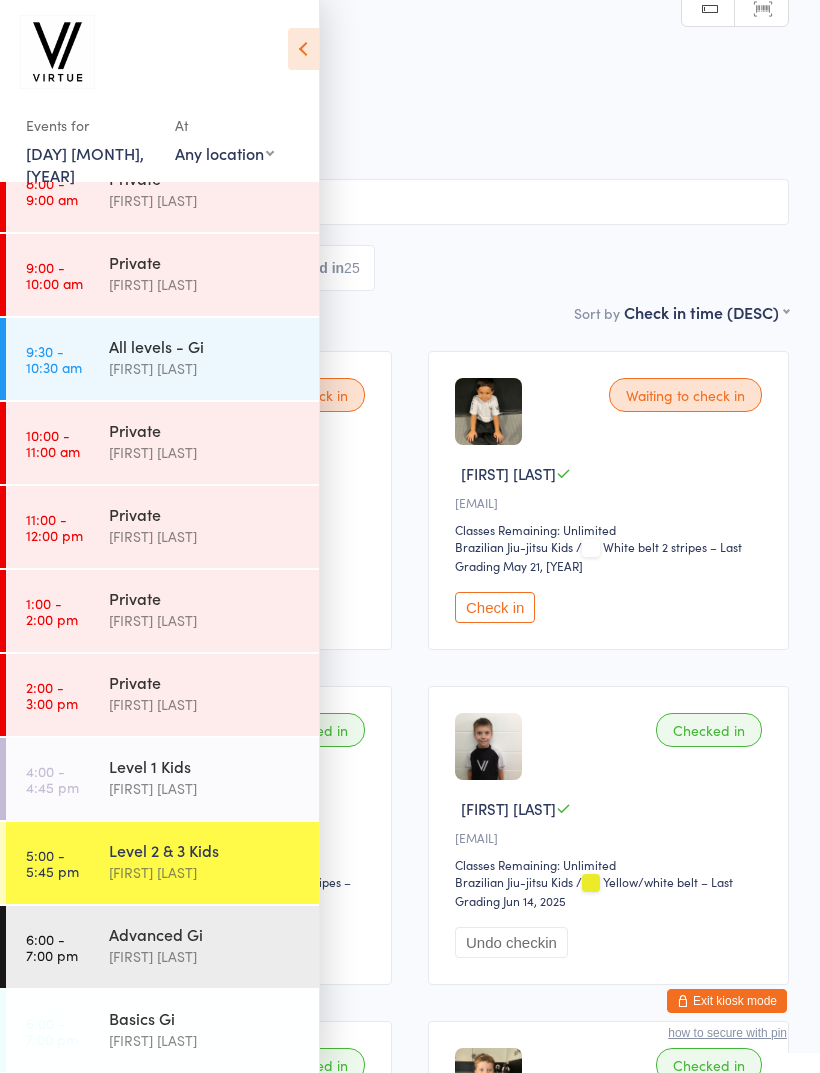click on "[DAY] [MONTH], [YEAR]" at bounding box center (85, 164) 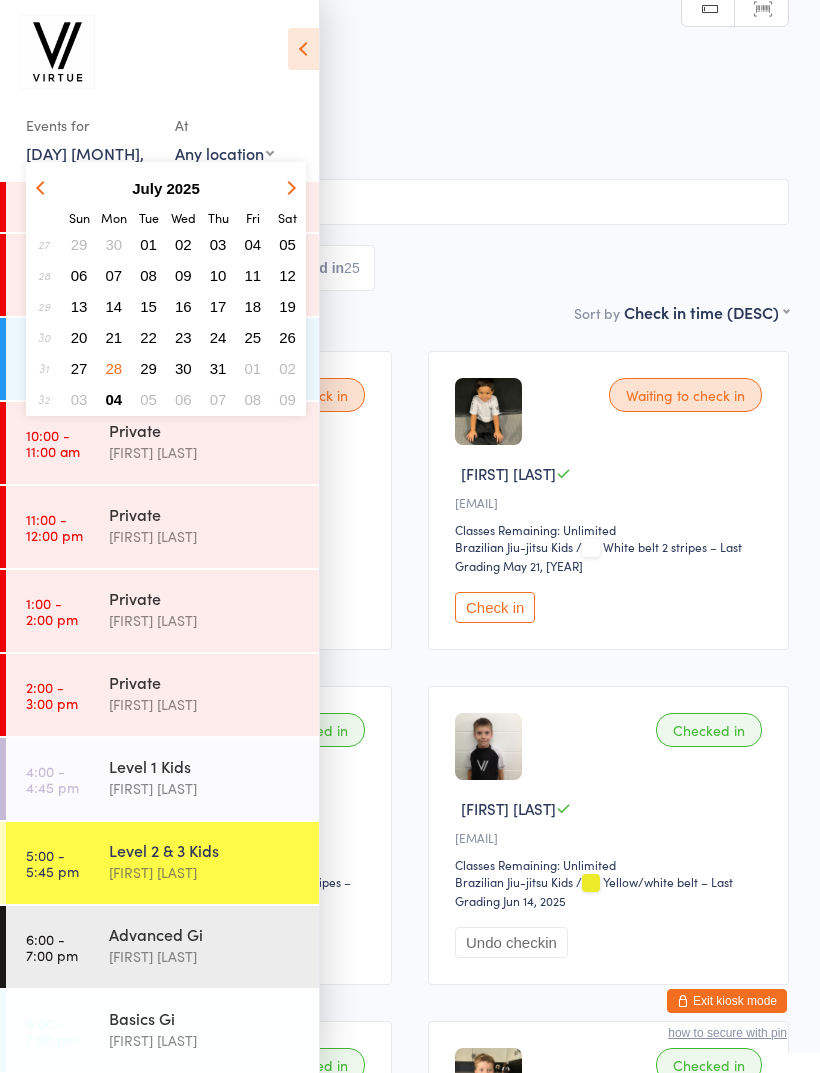 click on "04" at bounding box center [114, 399] 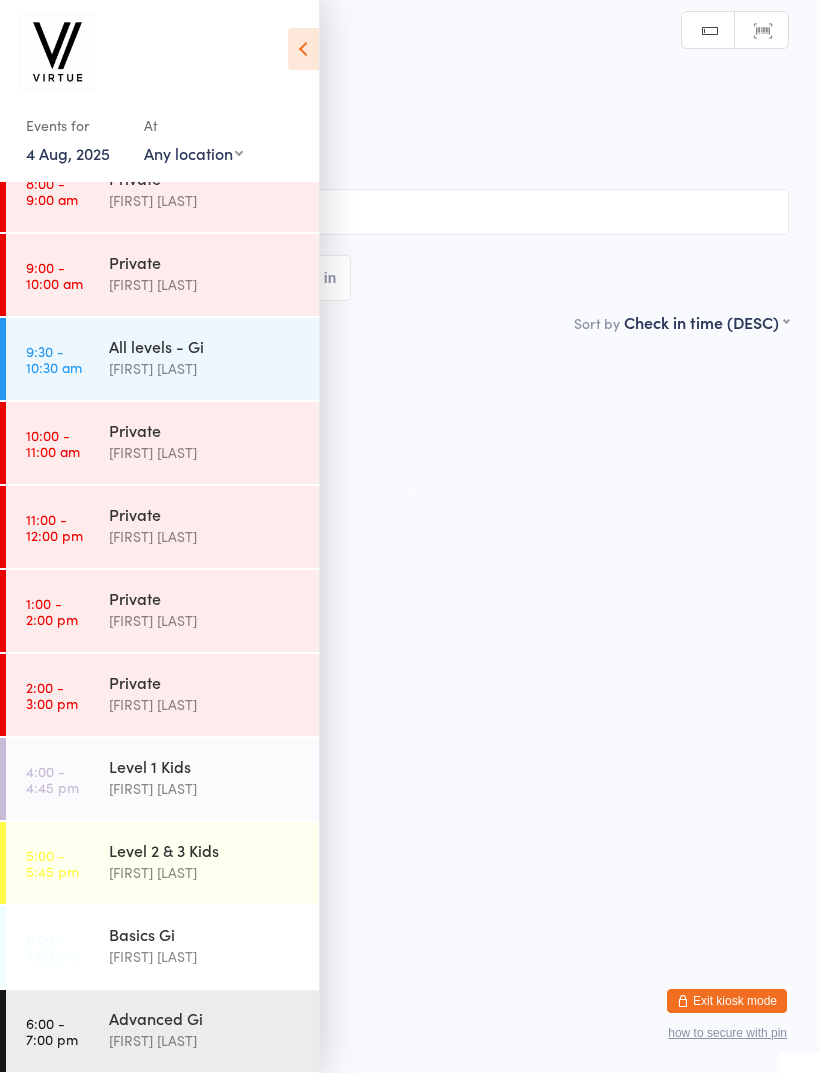 click at bounding box center [303, 49] 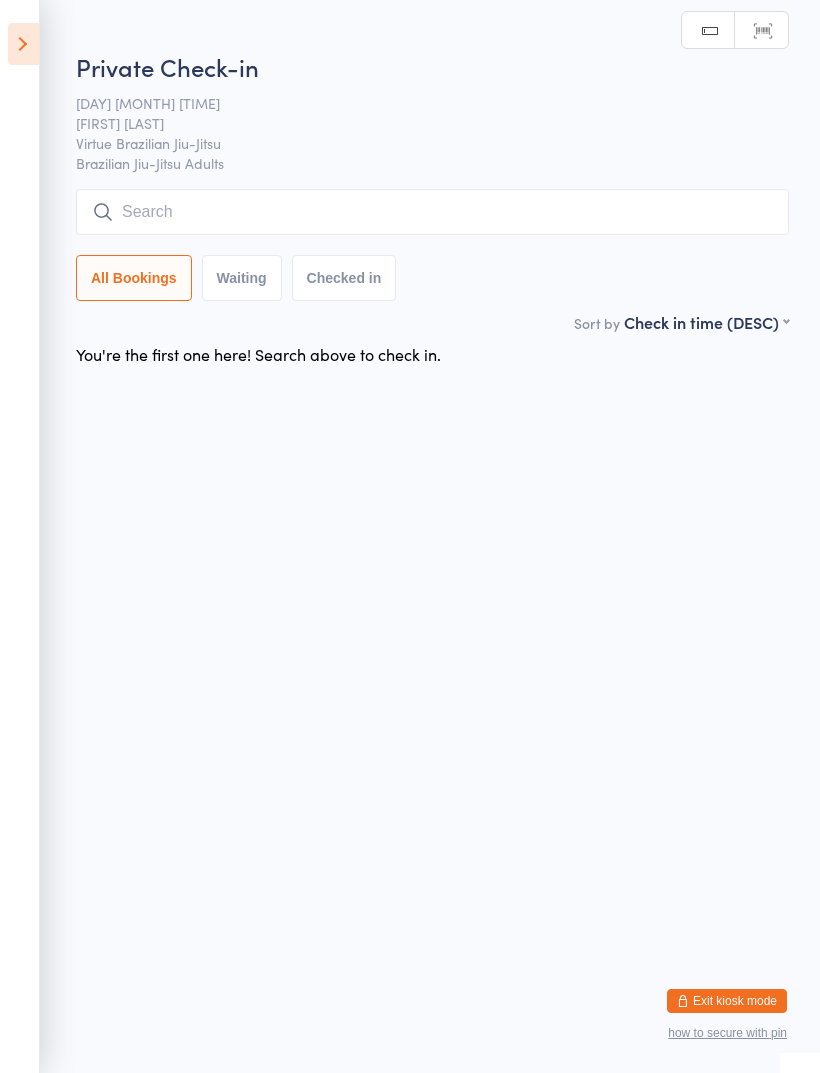 click at bounding box center (432, 212) 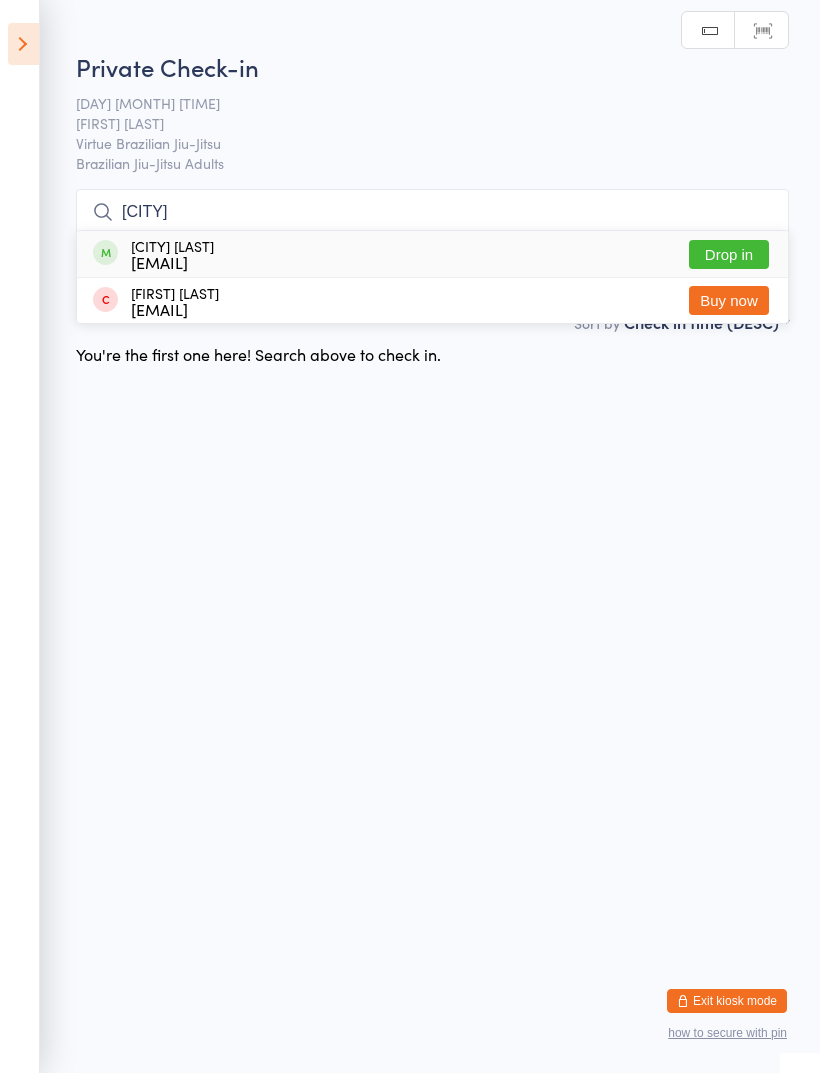 type on "[CITY]" 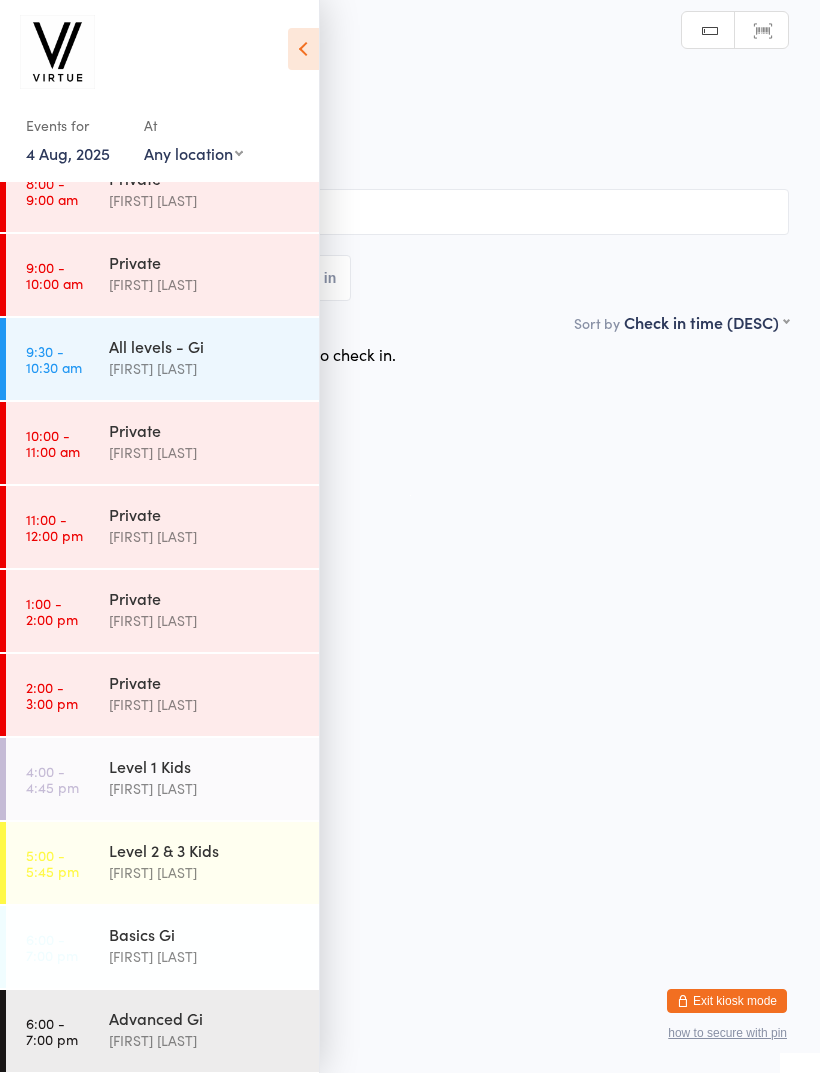 click on "Level 2 & 3 Kids" at bounding box center (205, 850) 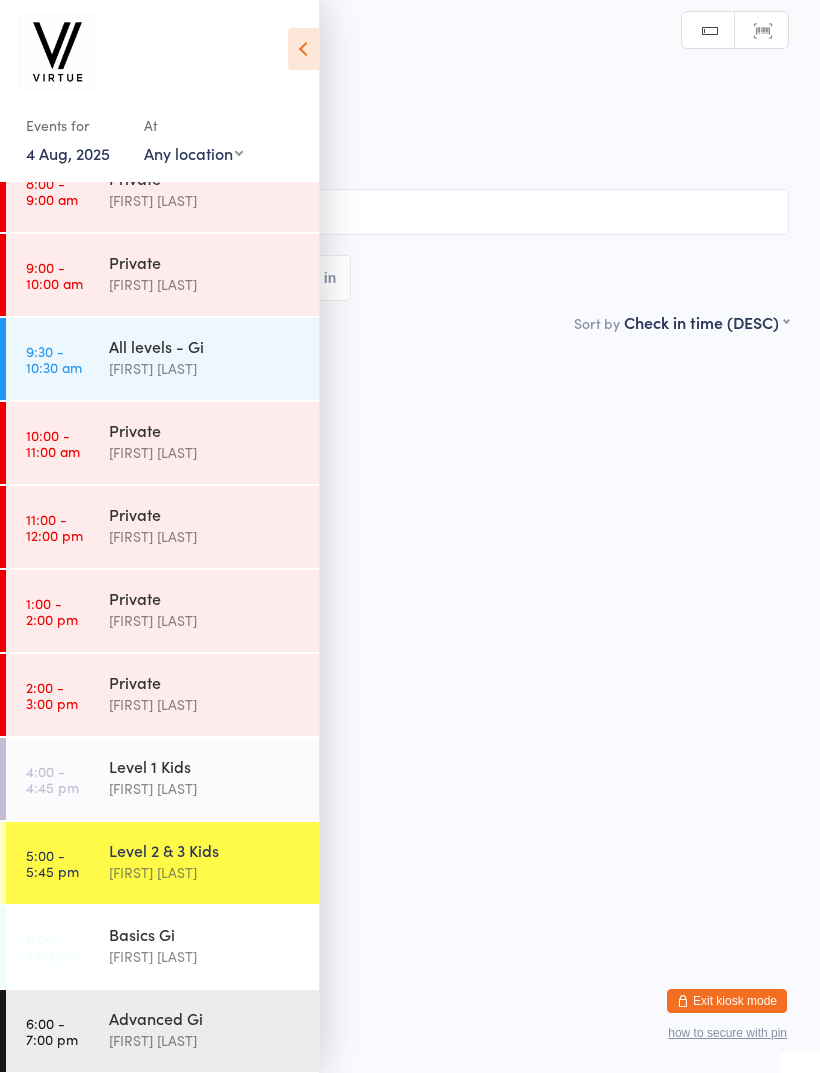 click at bounding box center (410, 212) 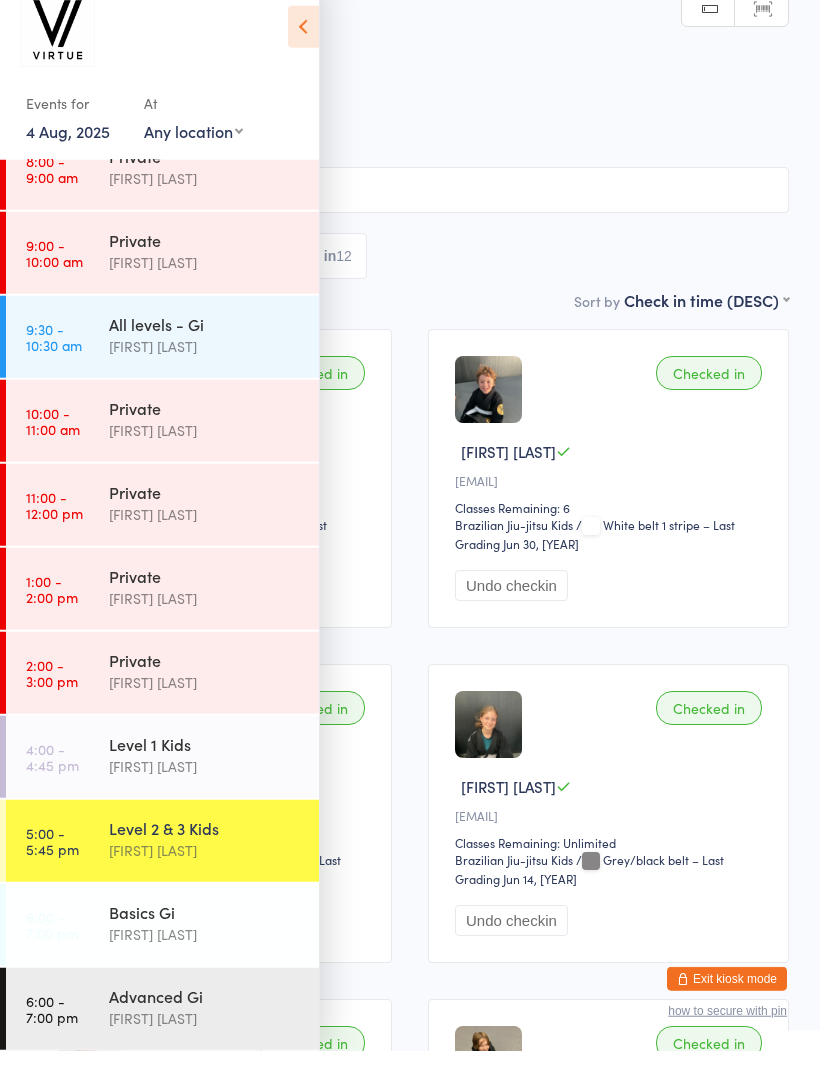 click at bounding box center [303, 49] 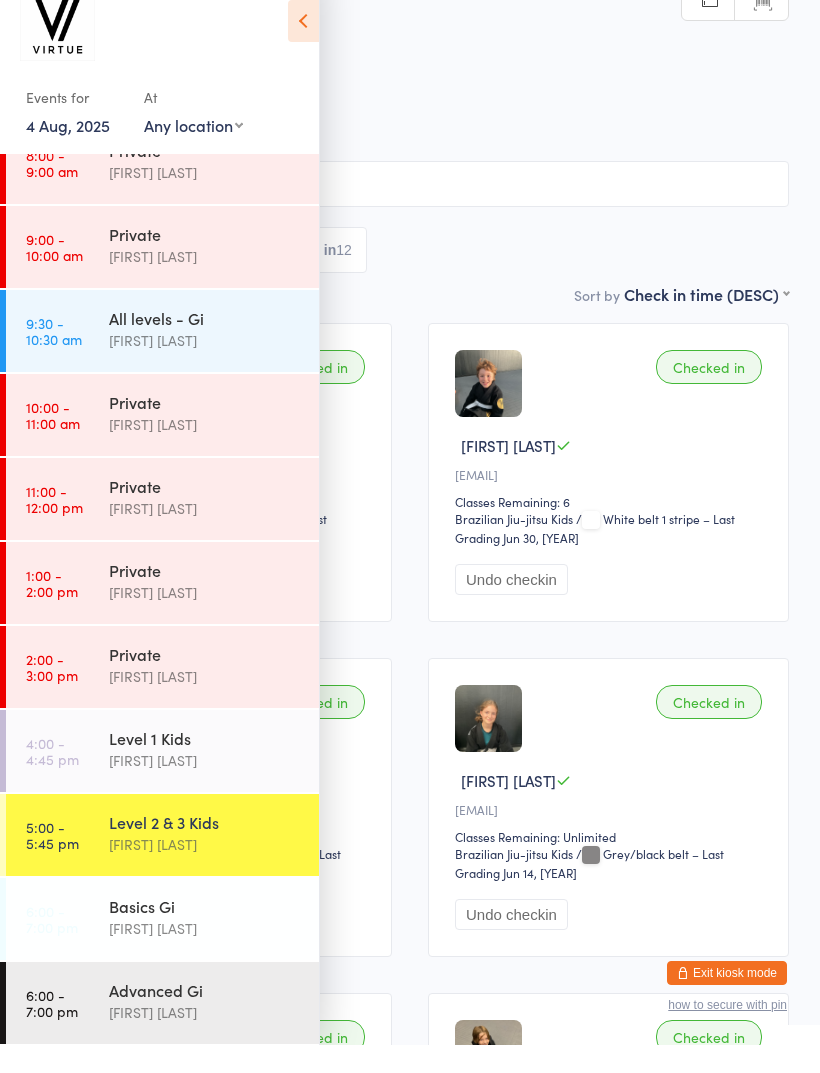 scroll, scrollTop: 38, scrollLeft: 0, axis: vertical 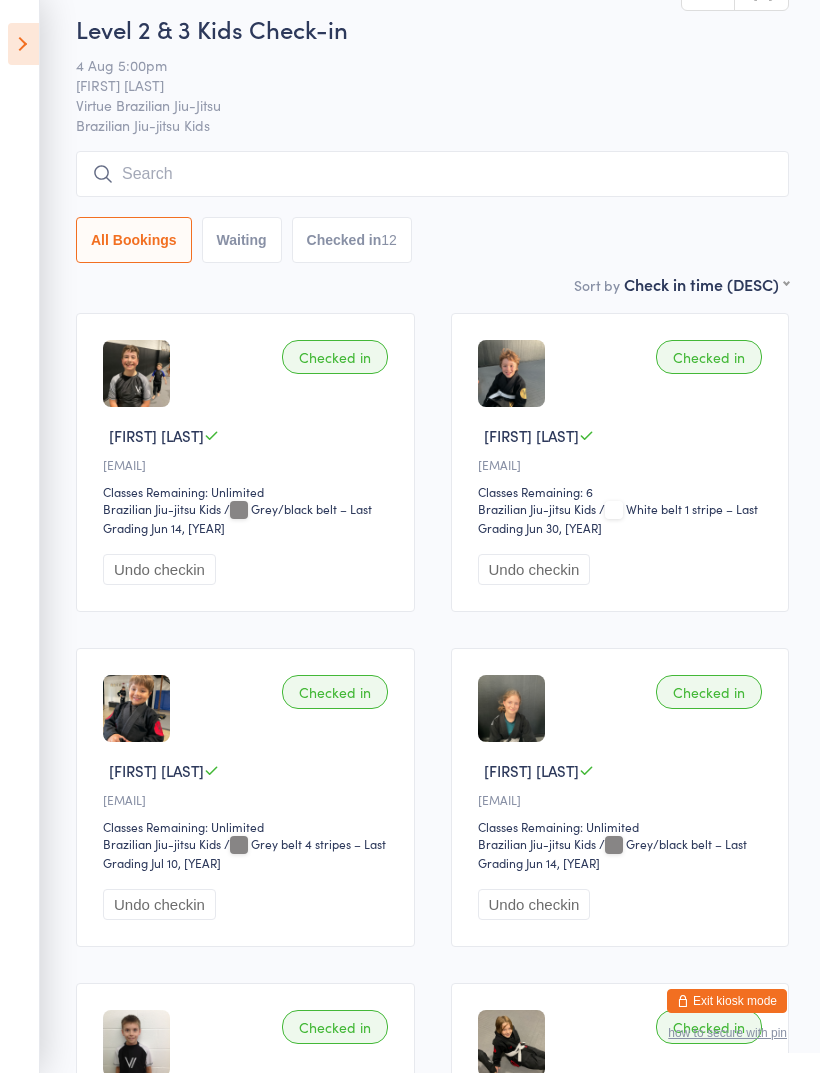 click at bounding box center (432, 174) 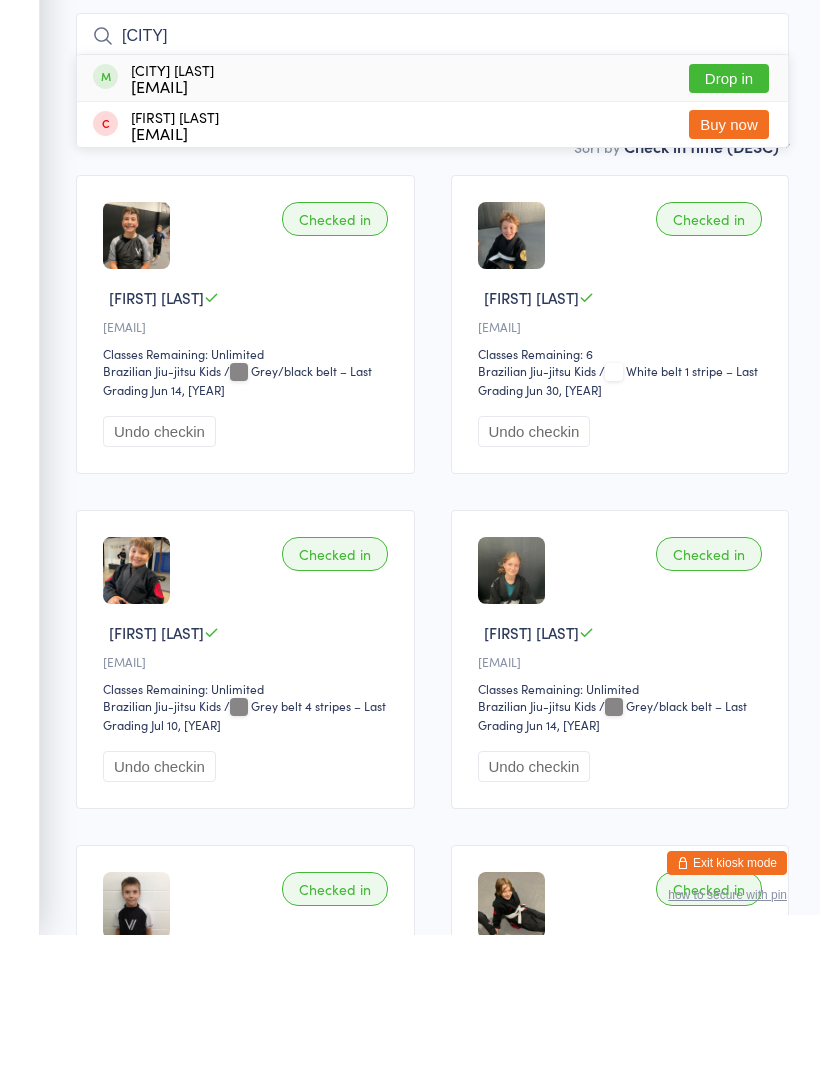type on "[CITY]" 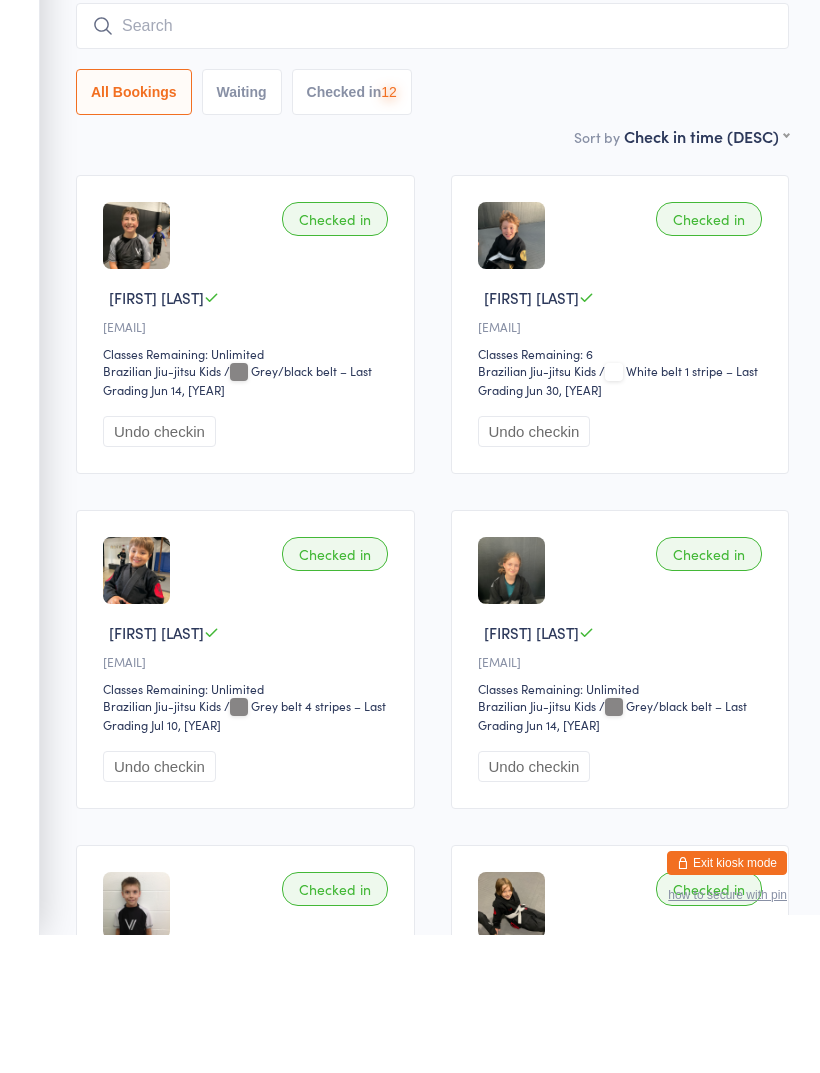 click at bounding box center (432, 164) 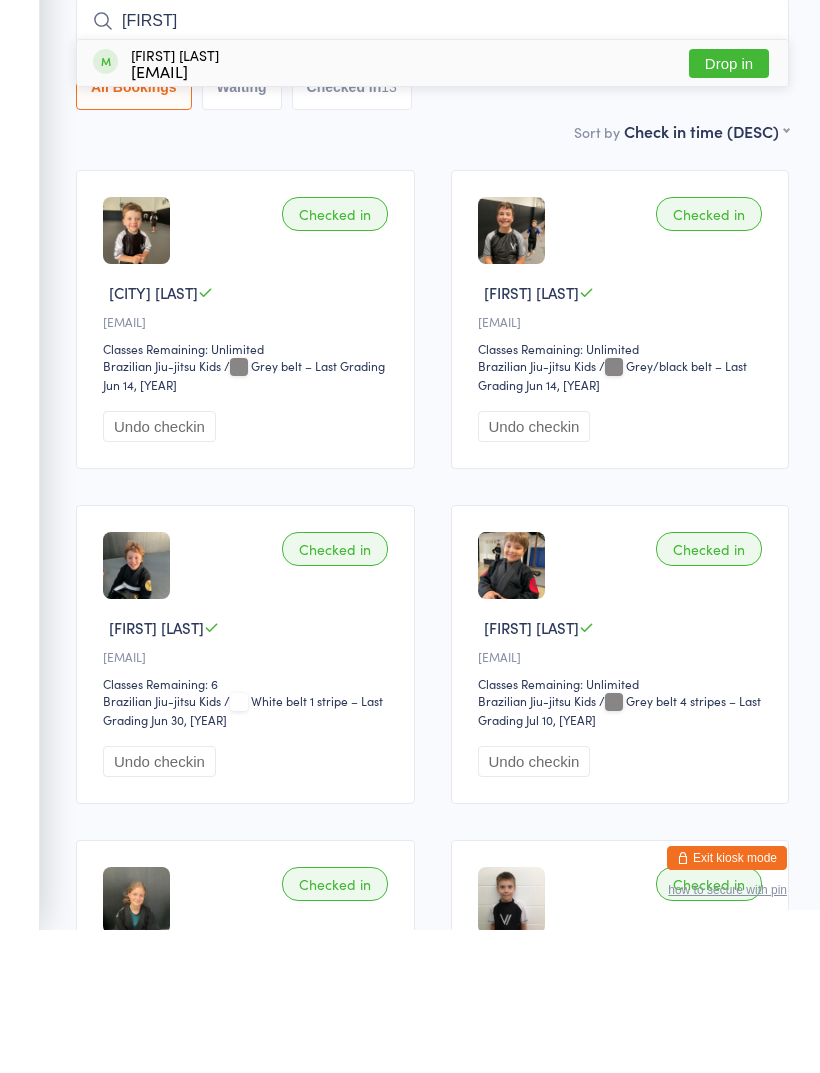 type on "[FIRST]" 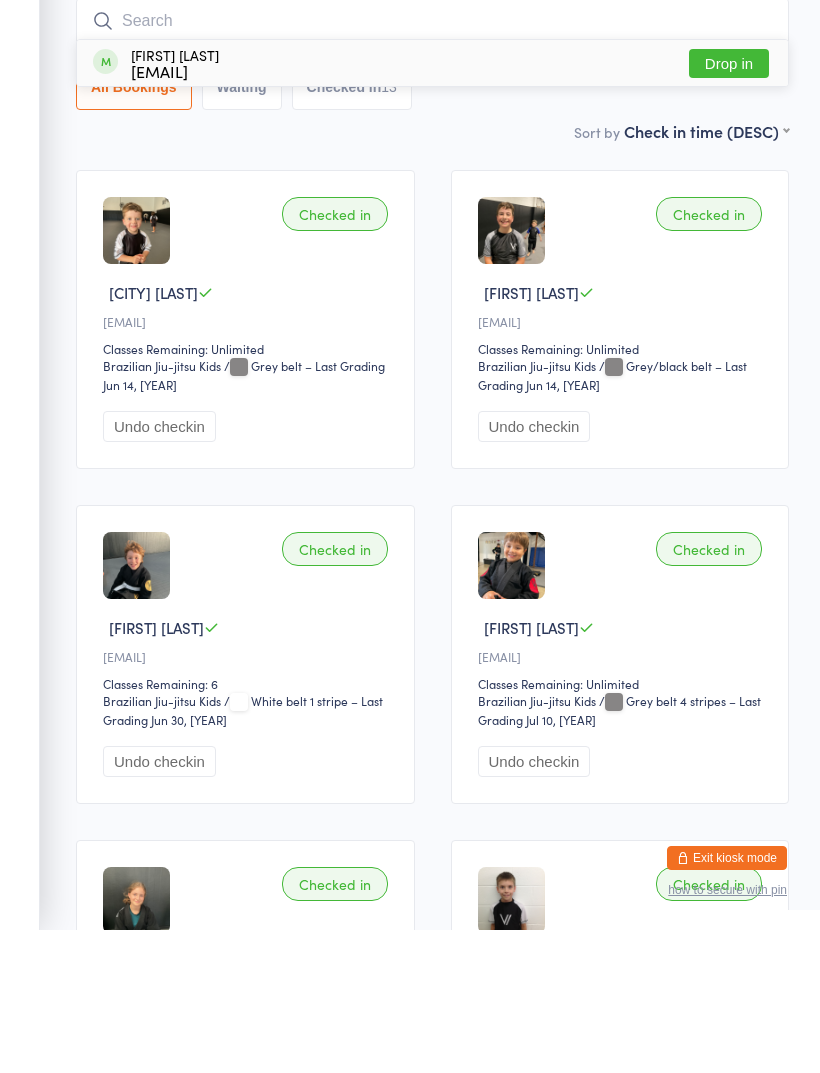 scroll, scrollTop: 181, scrollLeft: 0, axis: vertical 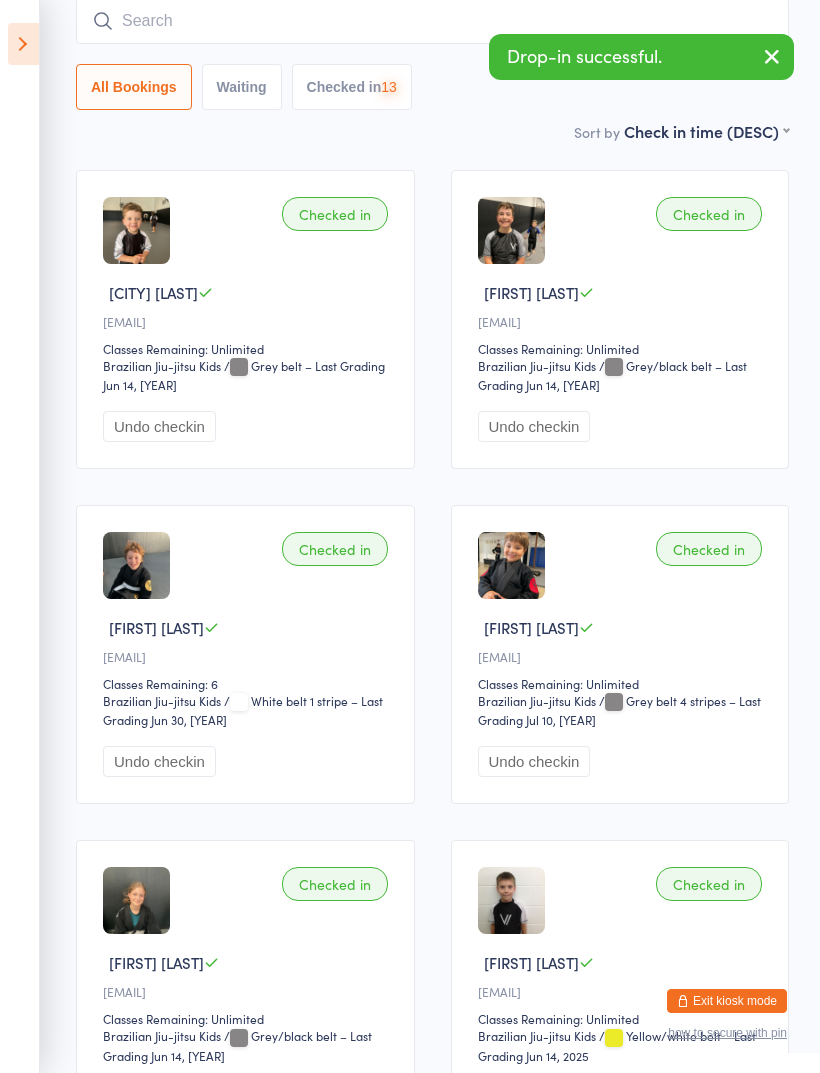 click at bounding box center [432, 21] 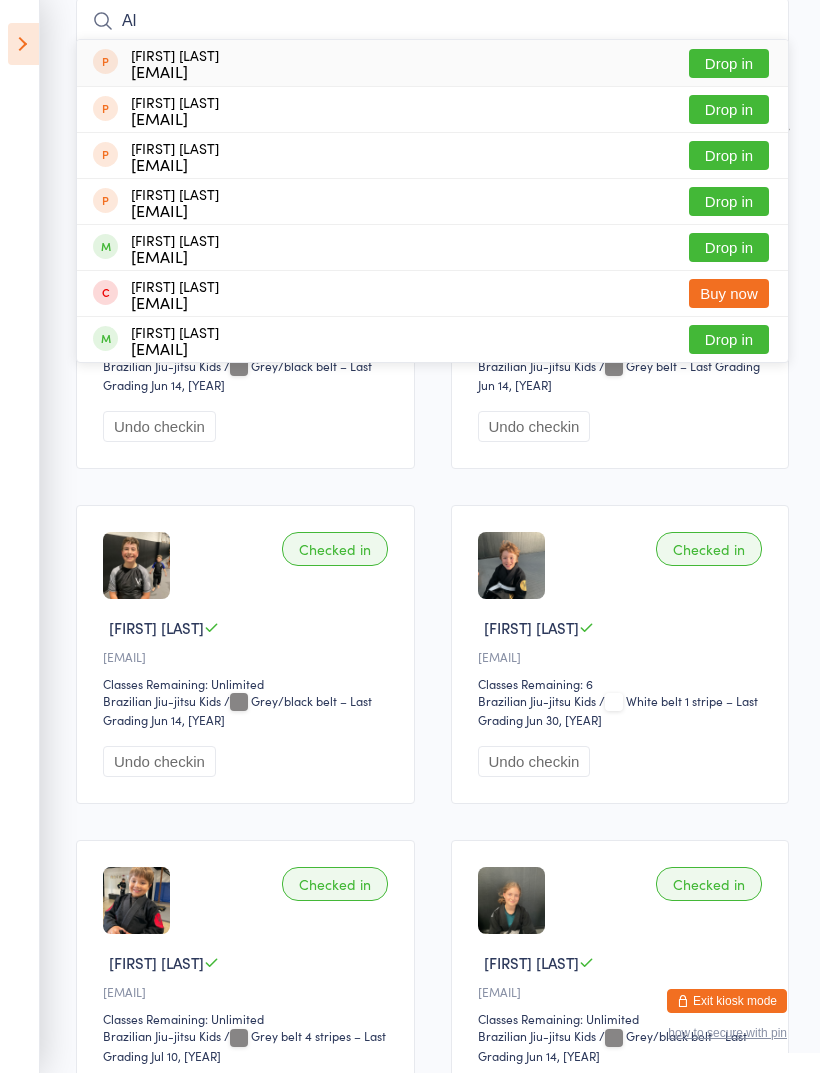 type on "A" 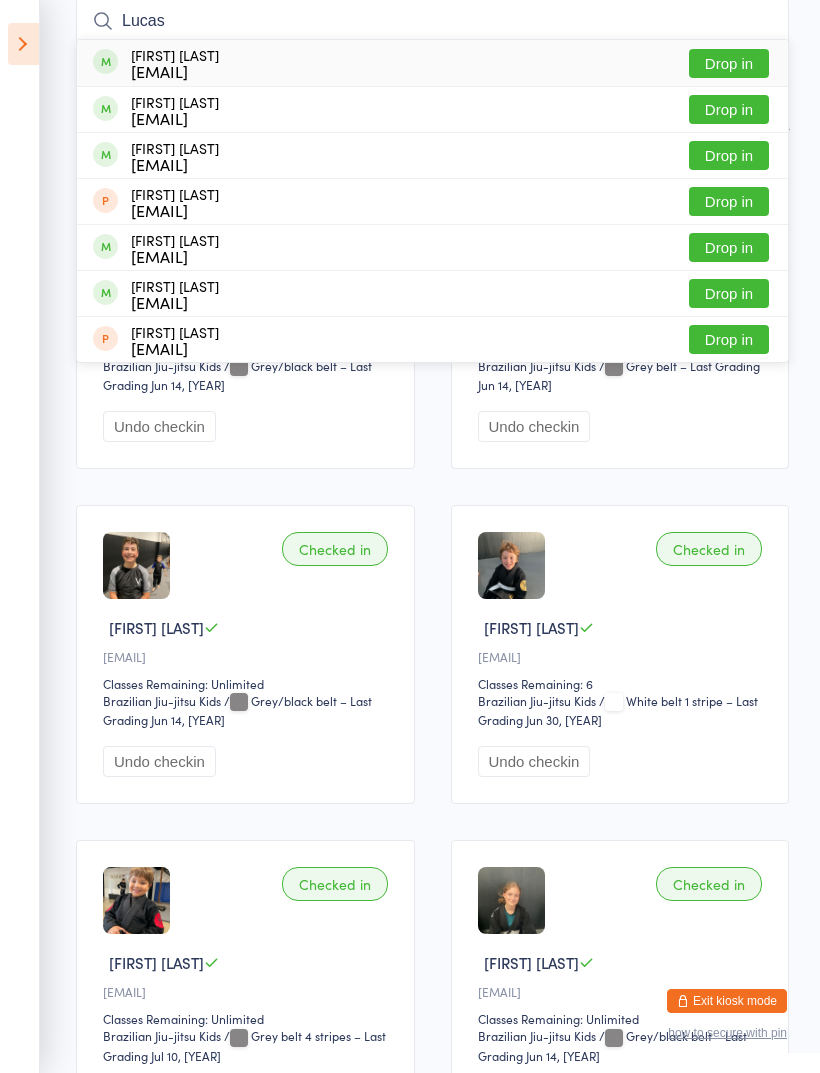 type on "Lucas" 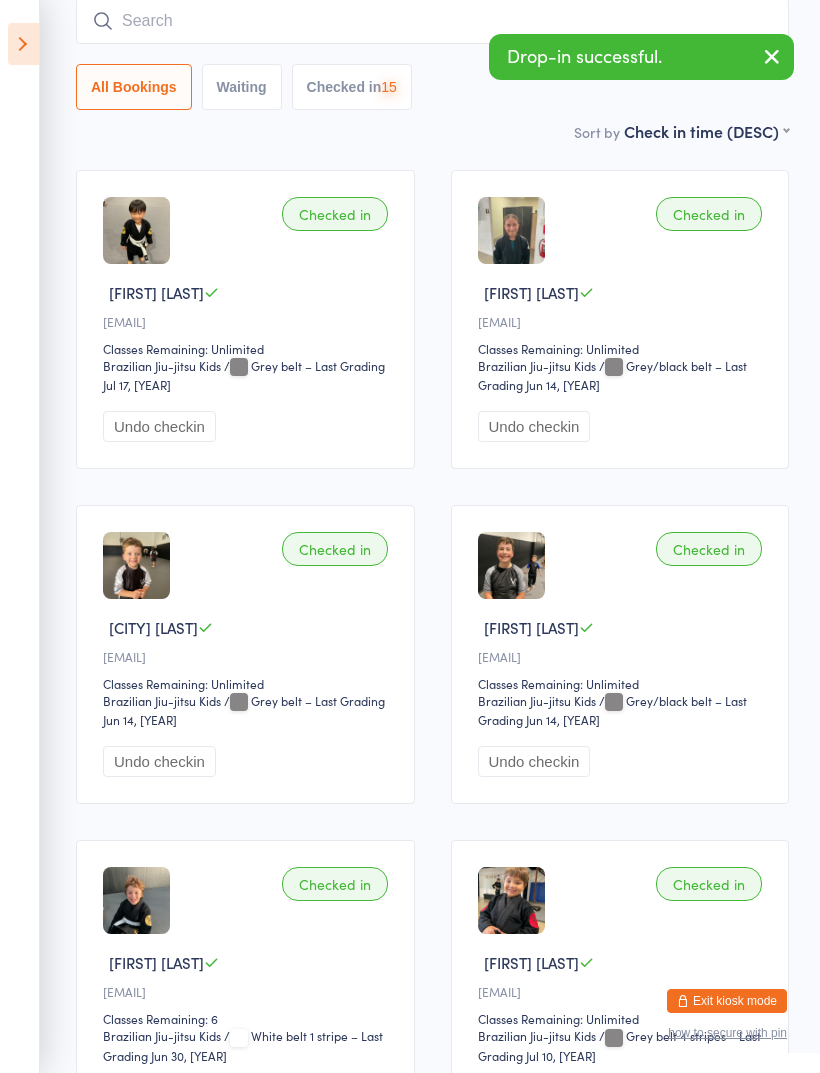 click at bounding box center (432, 21) 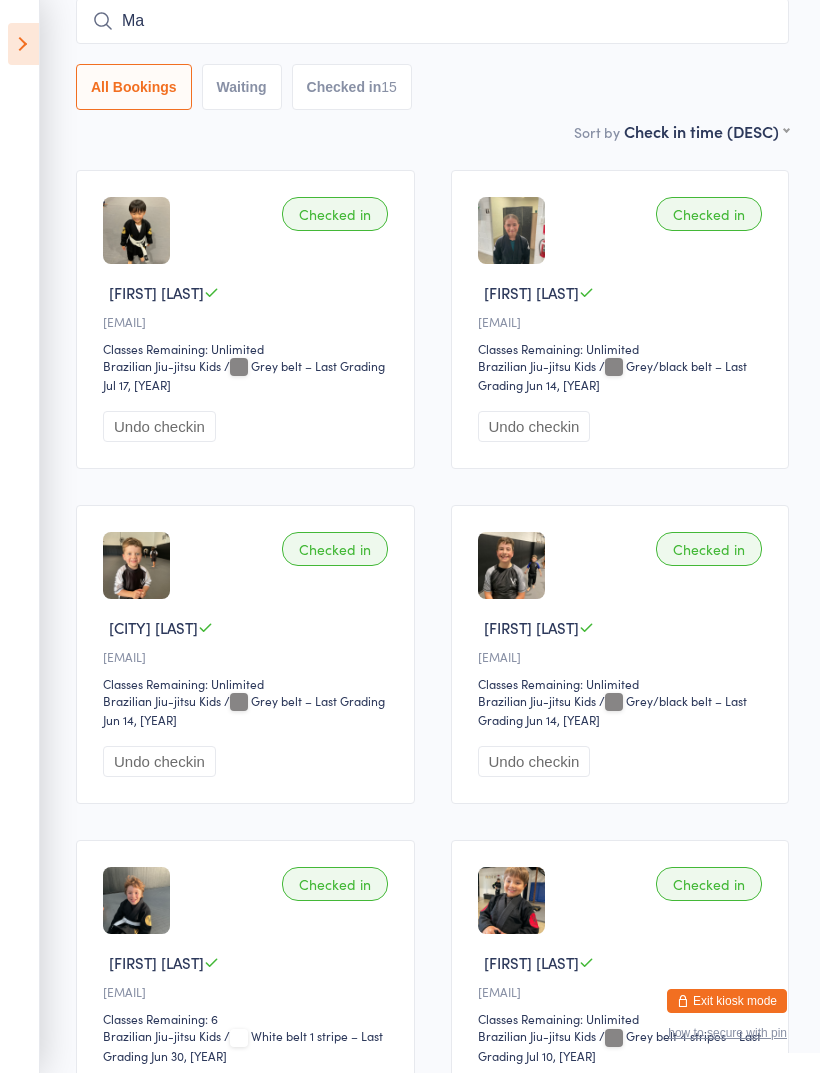 type on "M" 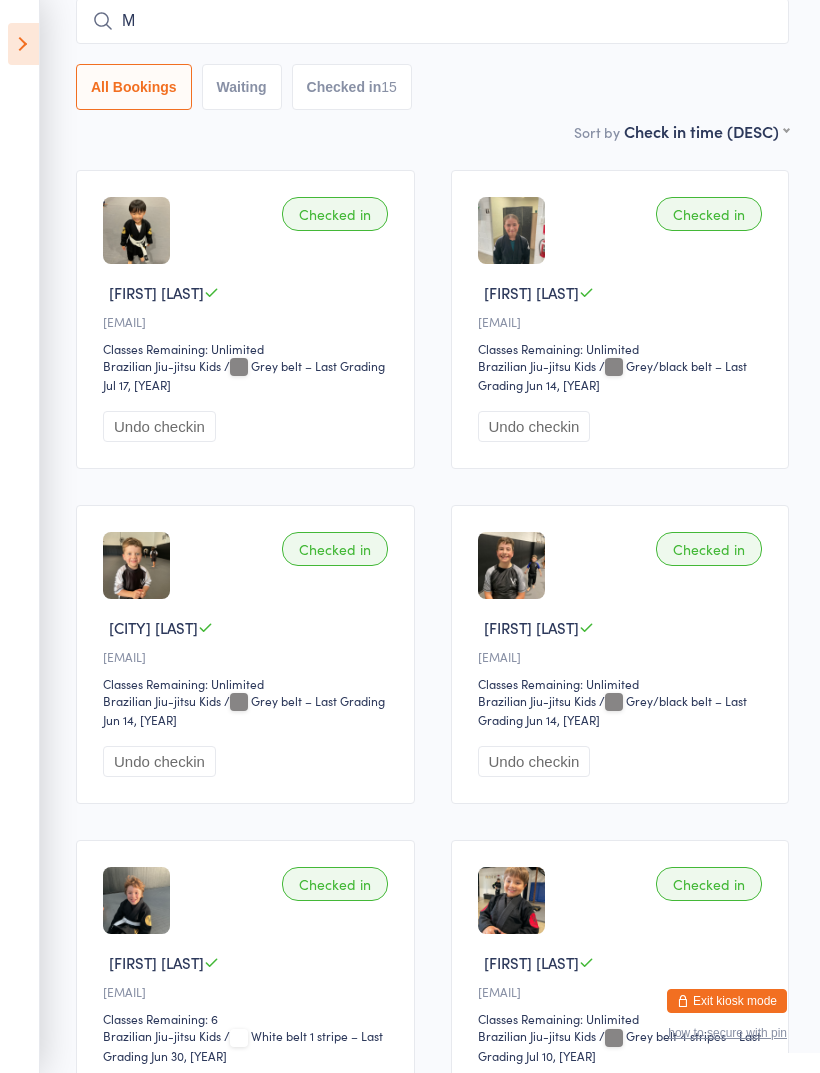 type 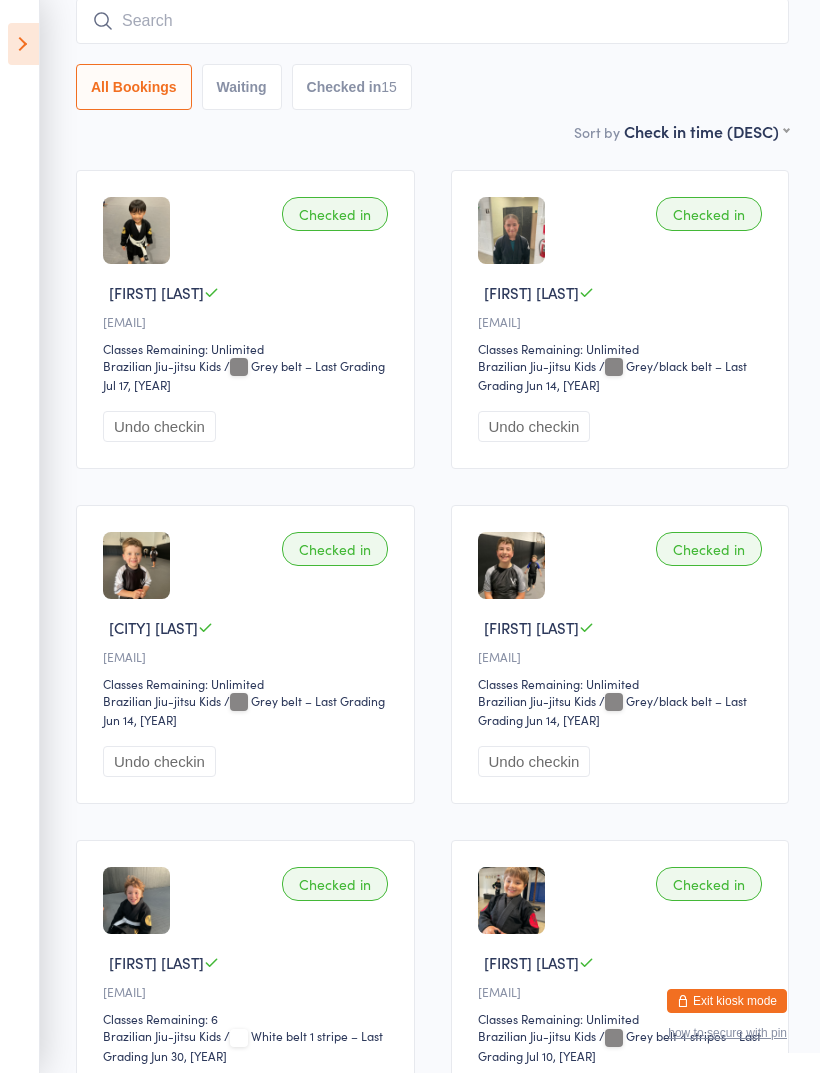 click at bounding box center (23, 44) 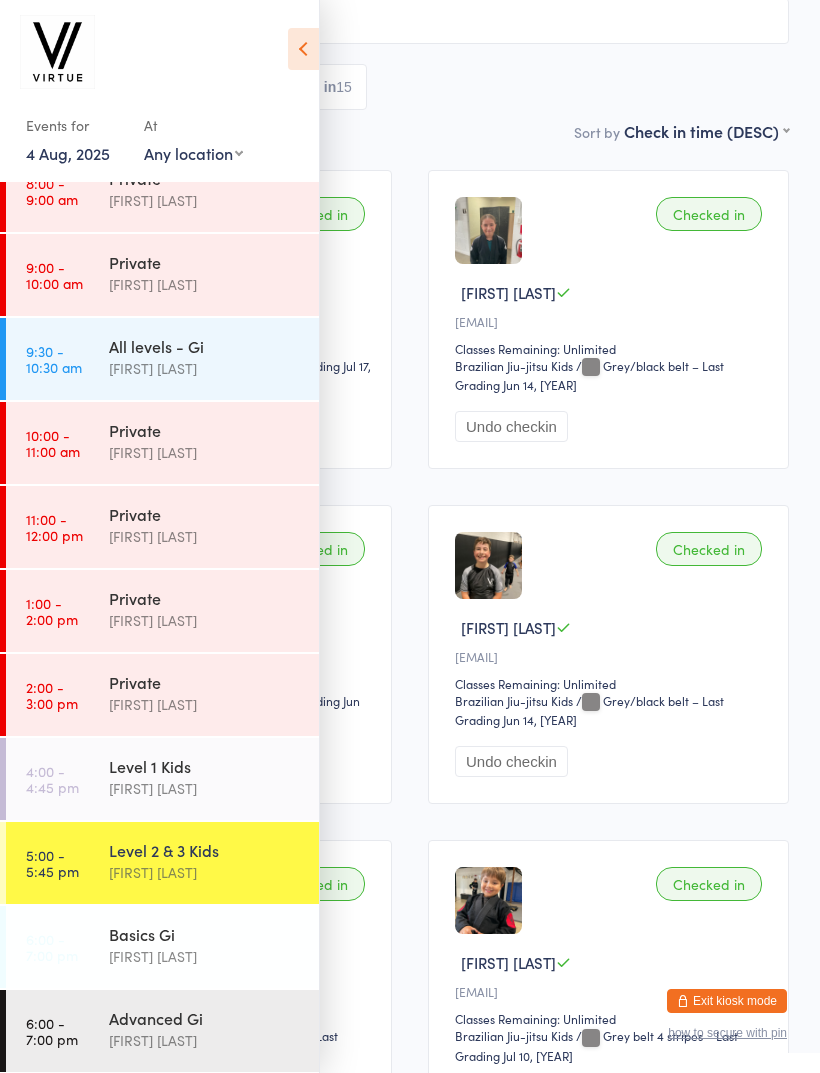 click on "4 Aug, 2025" at bounding box center (68, 153) 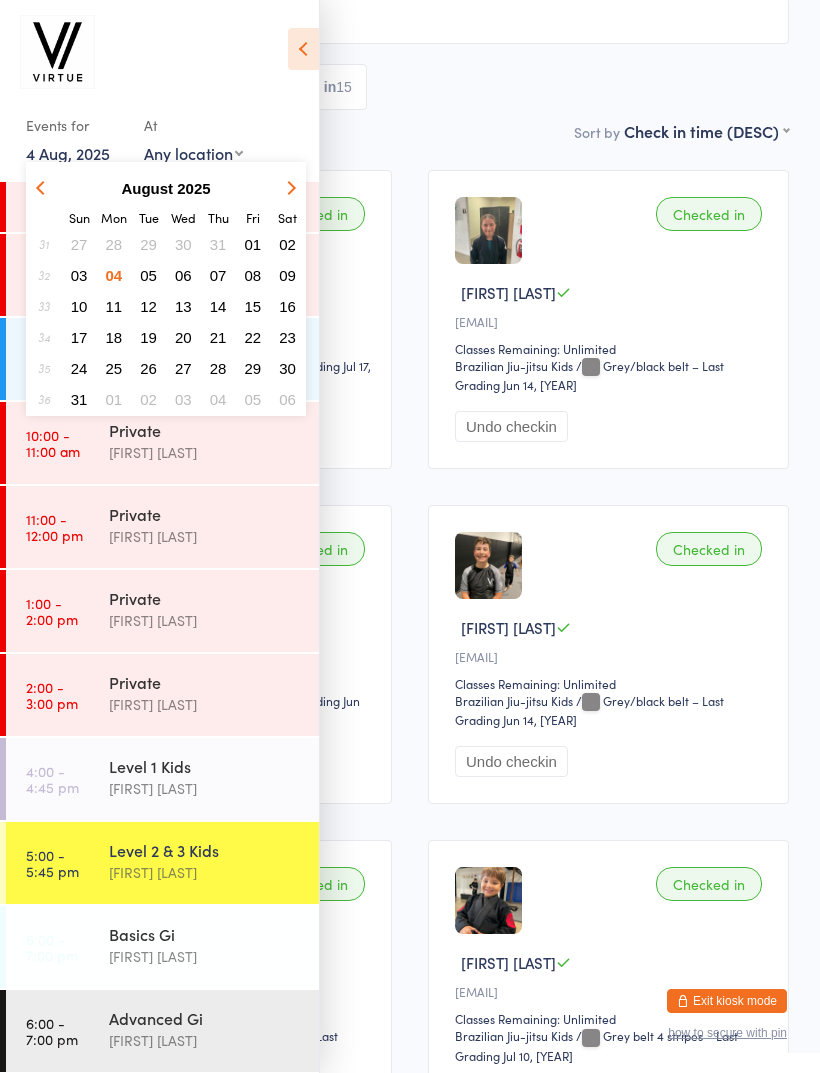 click at bounding box center (44, 188) 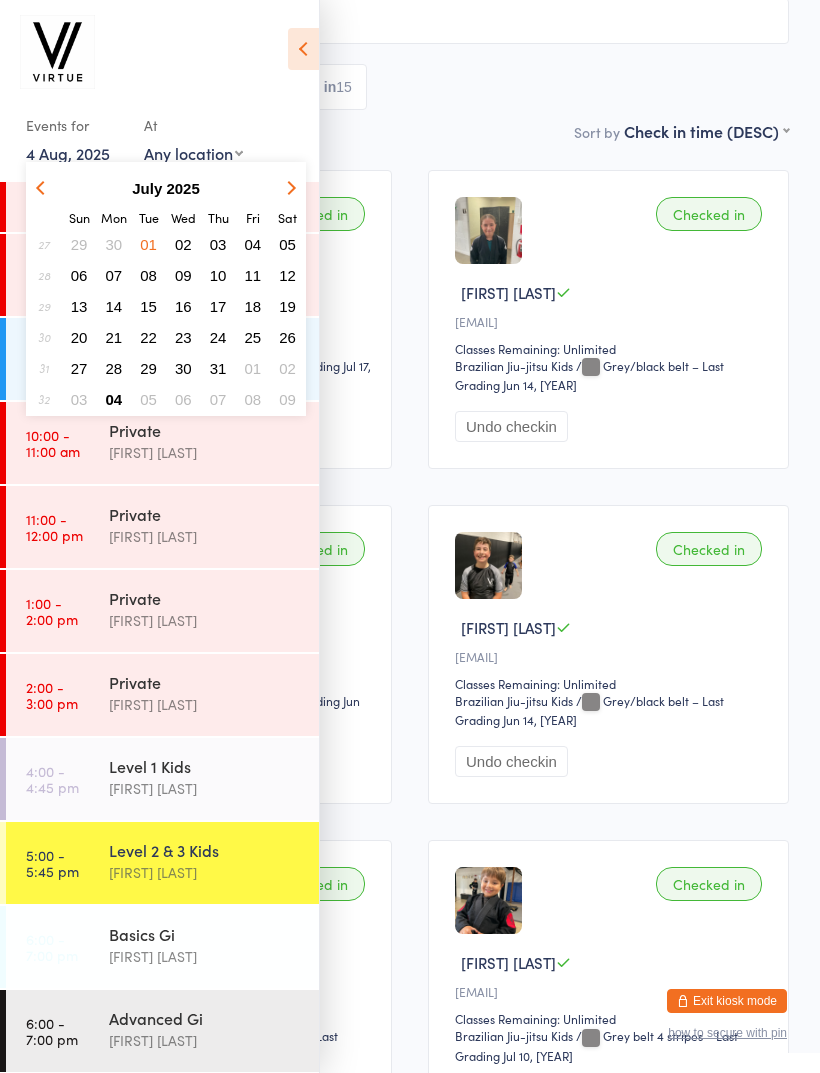 click on "05" at bounding box center [148, 399] 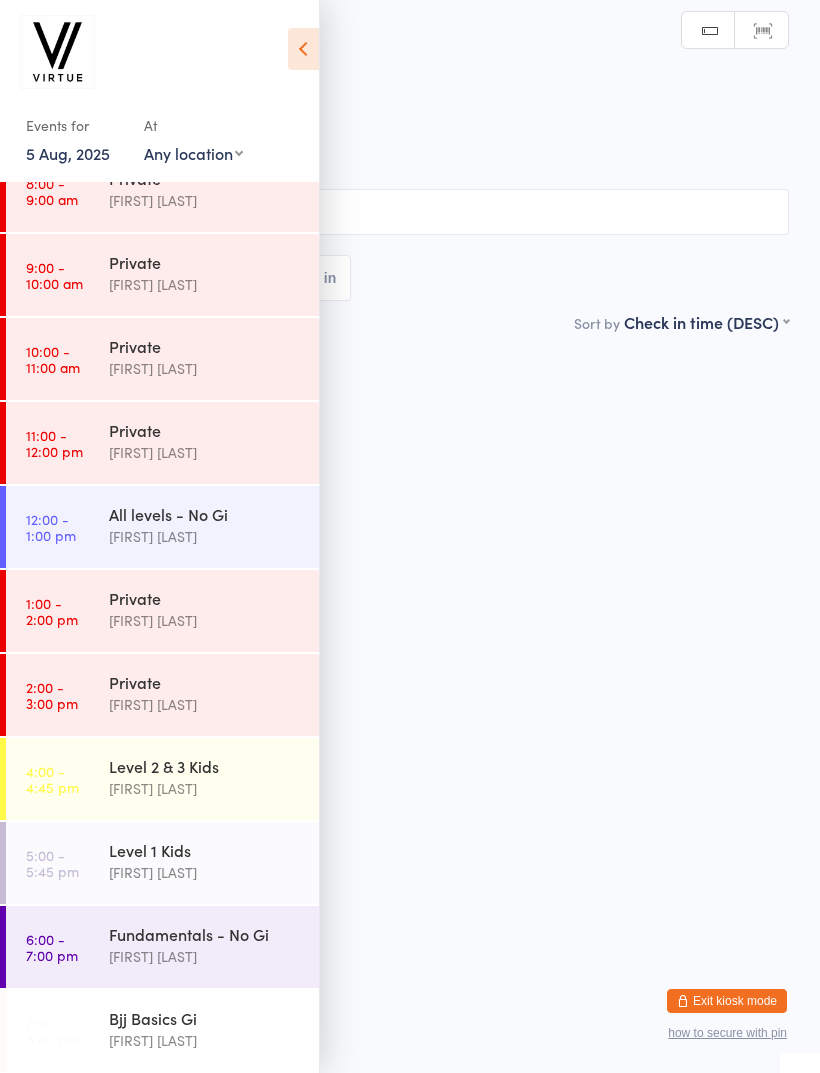 scroll, scrollTop: 0, scrollLeft: 0, axis: both 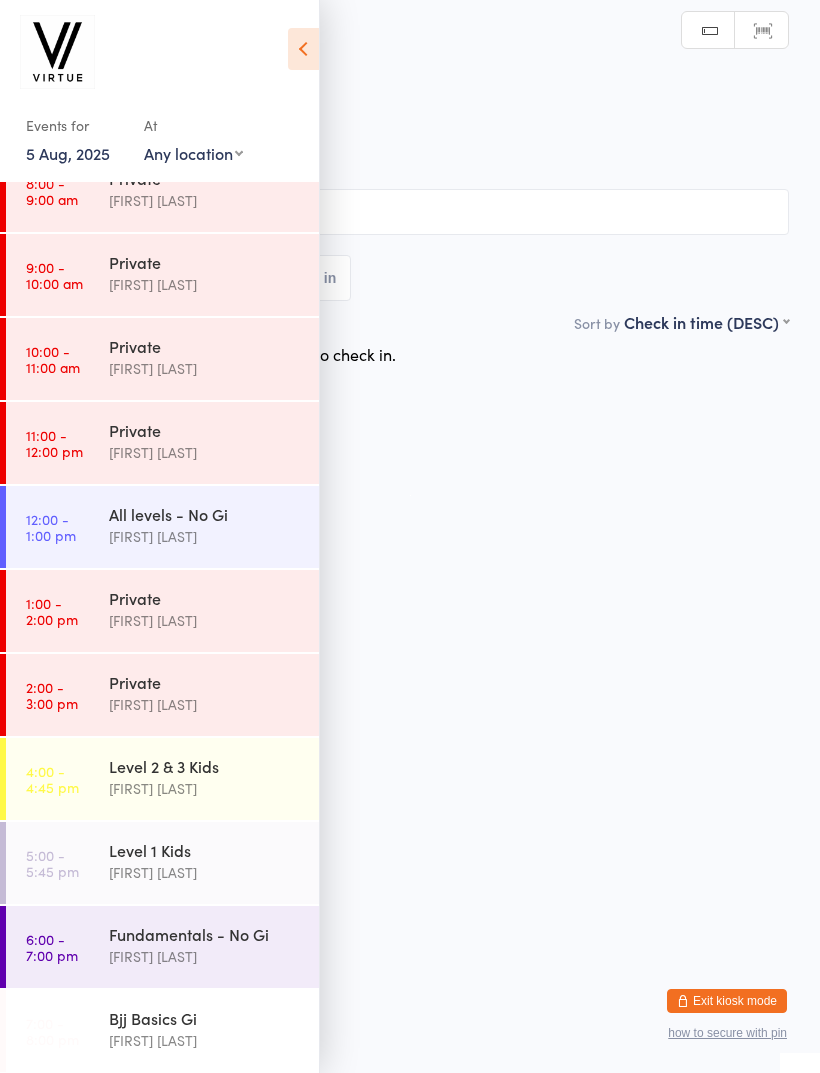 click on "Events for" at bounding box center (75, 125) 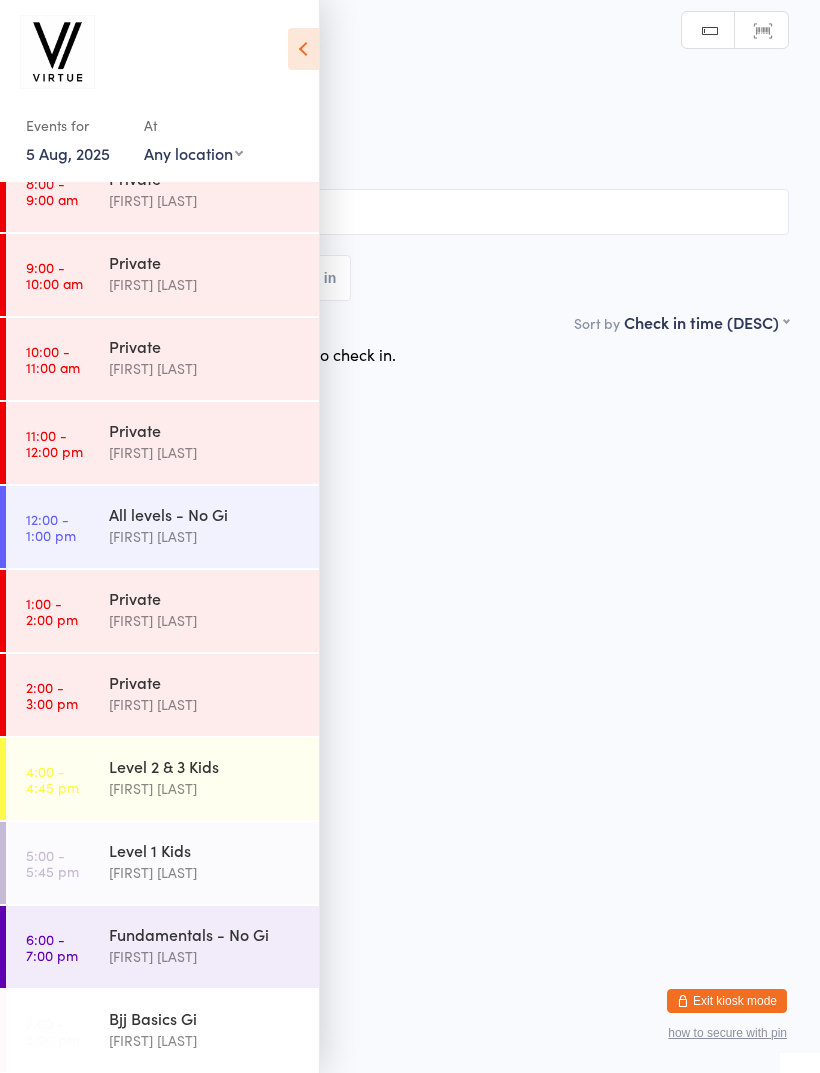 click on "5 Aug, 2025" at bounding box center (68, 153) 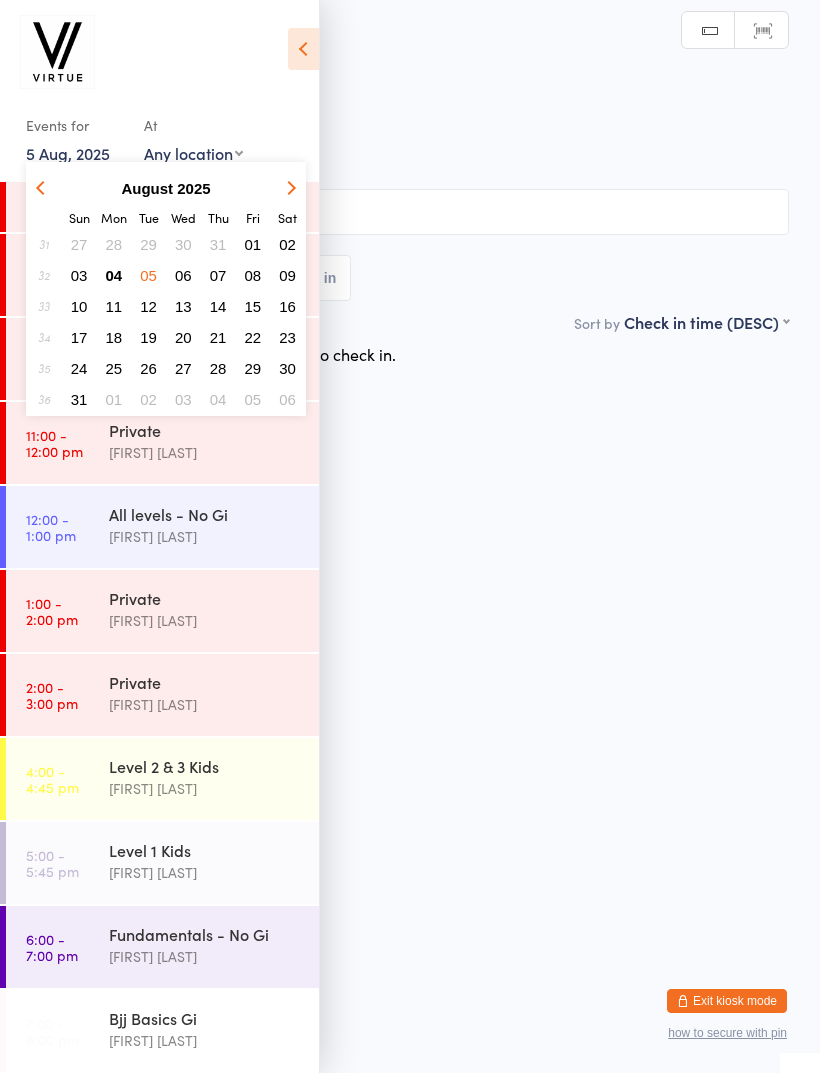 click at bounding box center (44, 188) 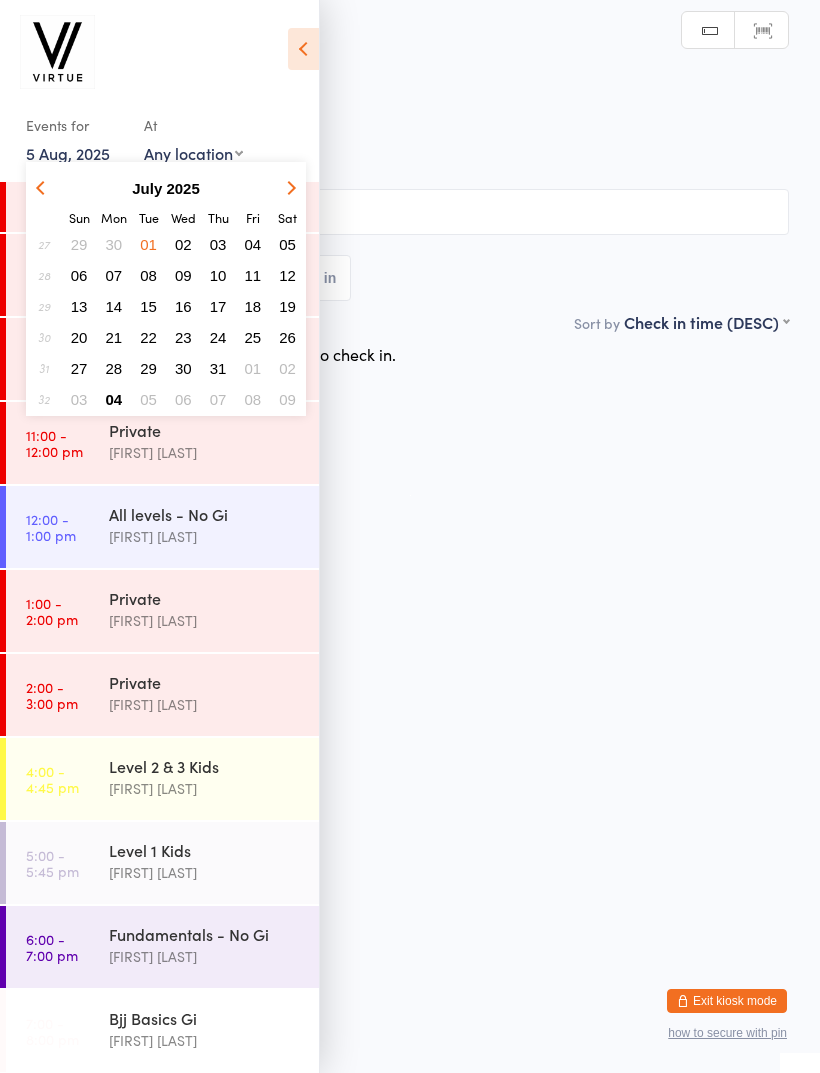 click on "28" at bounding box center (114, 368) 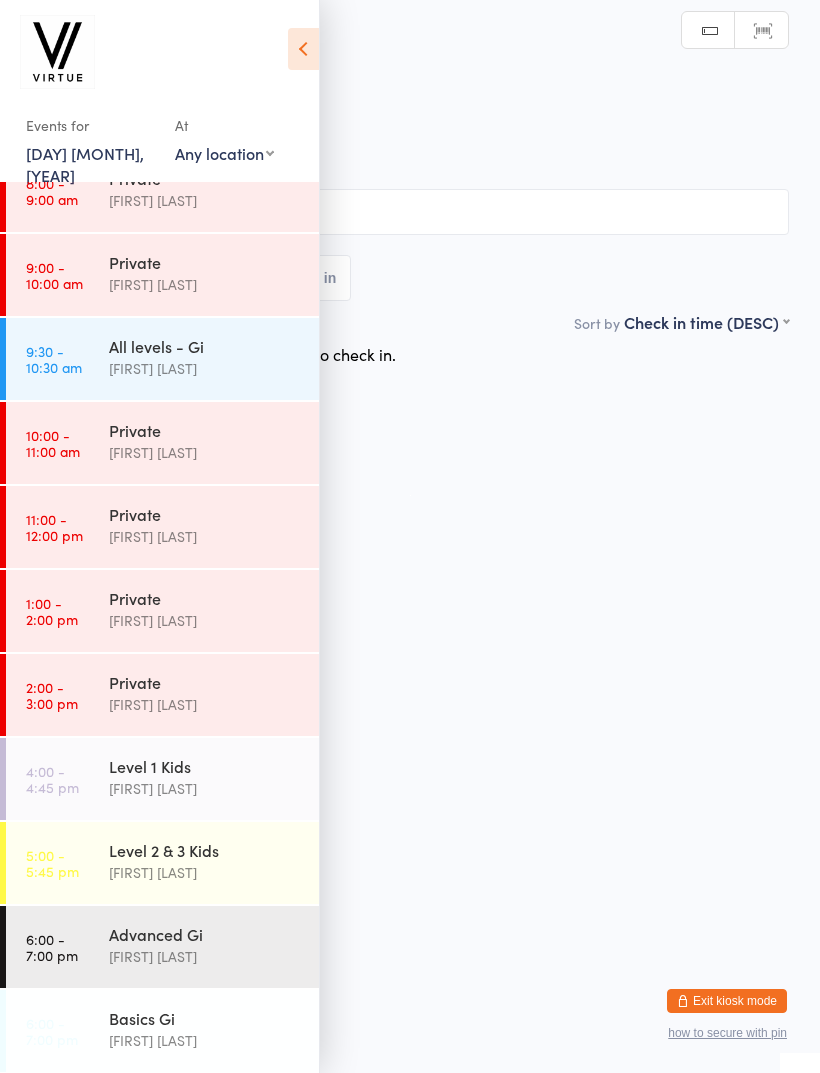 click on "[FIRST] [LAST]" at bounding box center [205, 872] 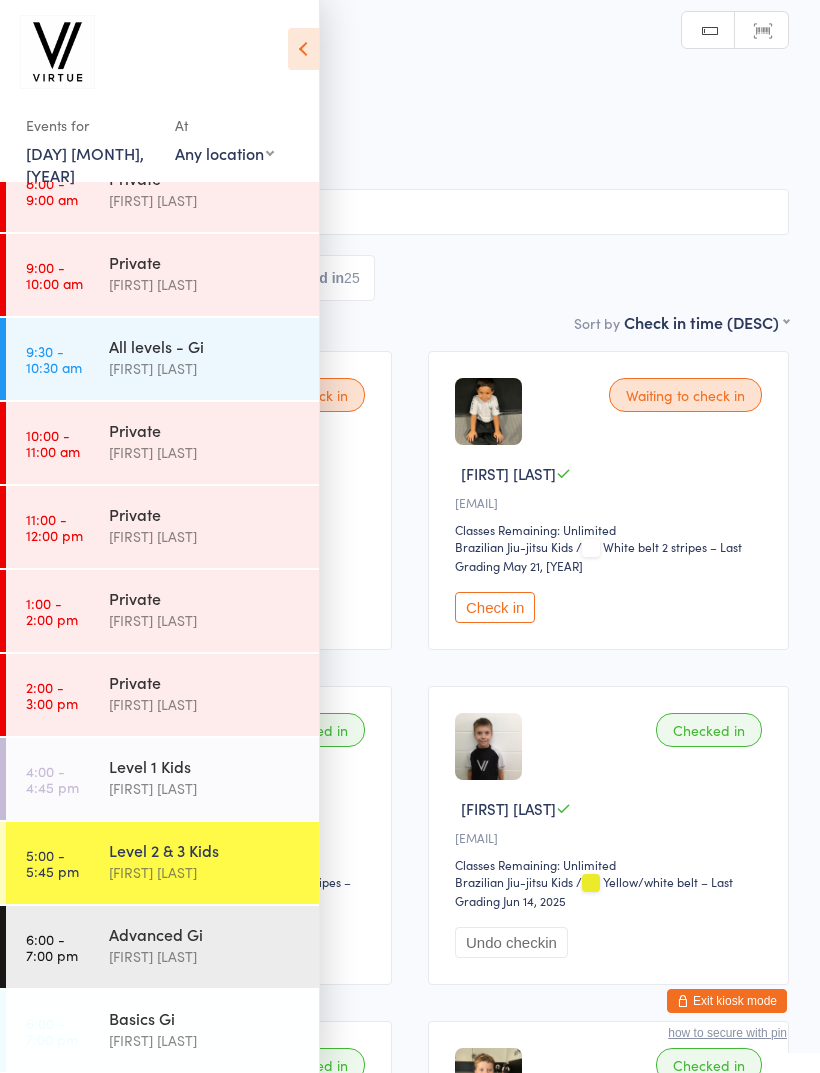 click at bounding box center [303, 49] 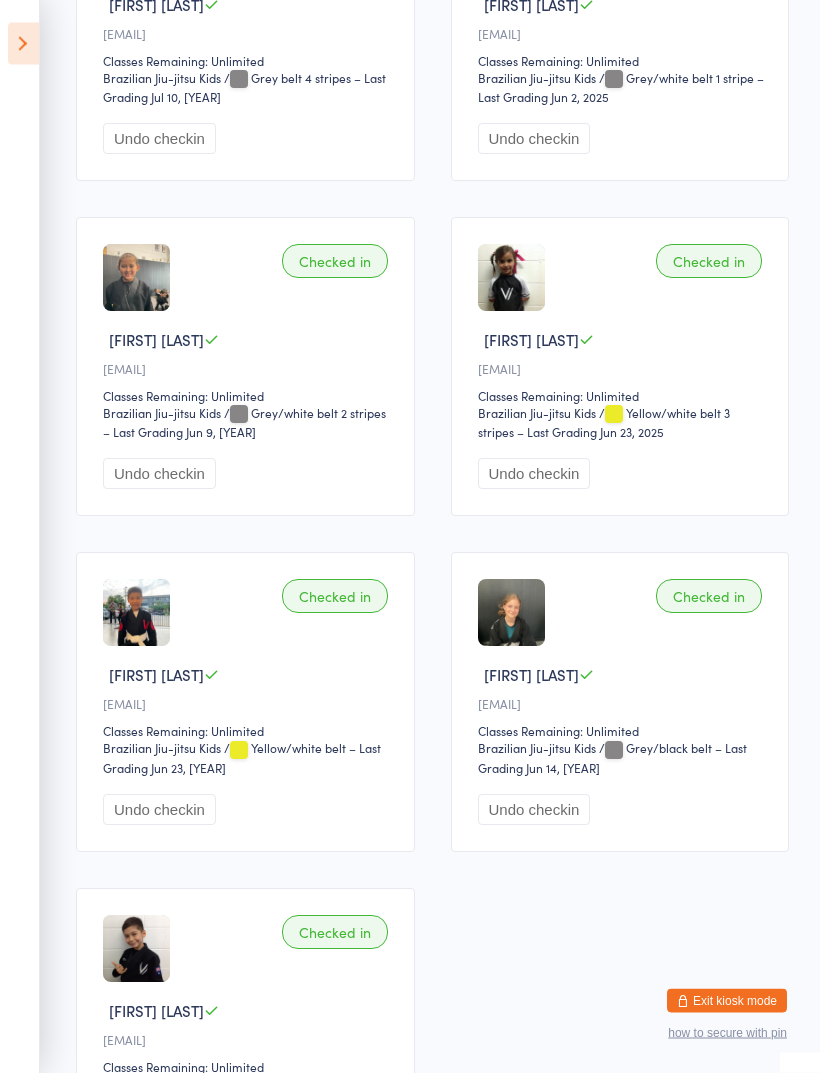 scroll, scrollTop: 3820, scrollLeft: 0, axis: vertical 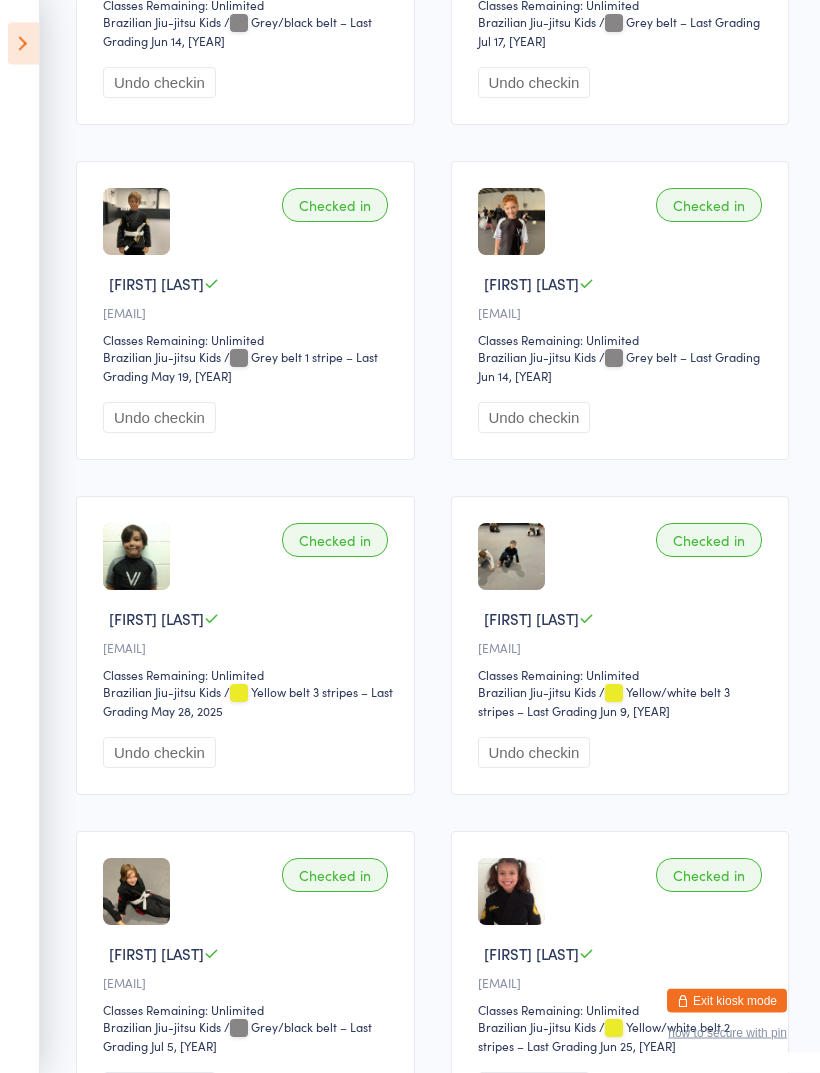 click at bounding box center [23, 44] 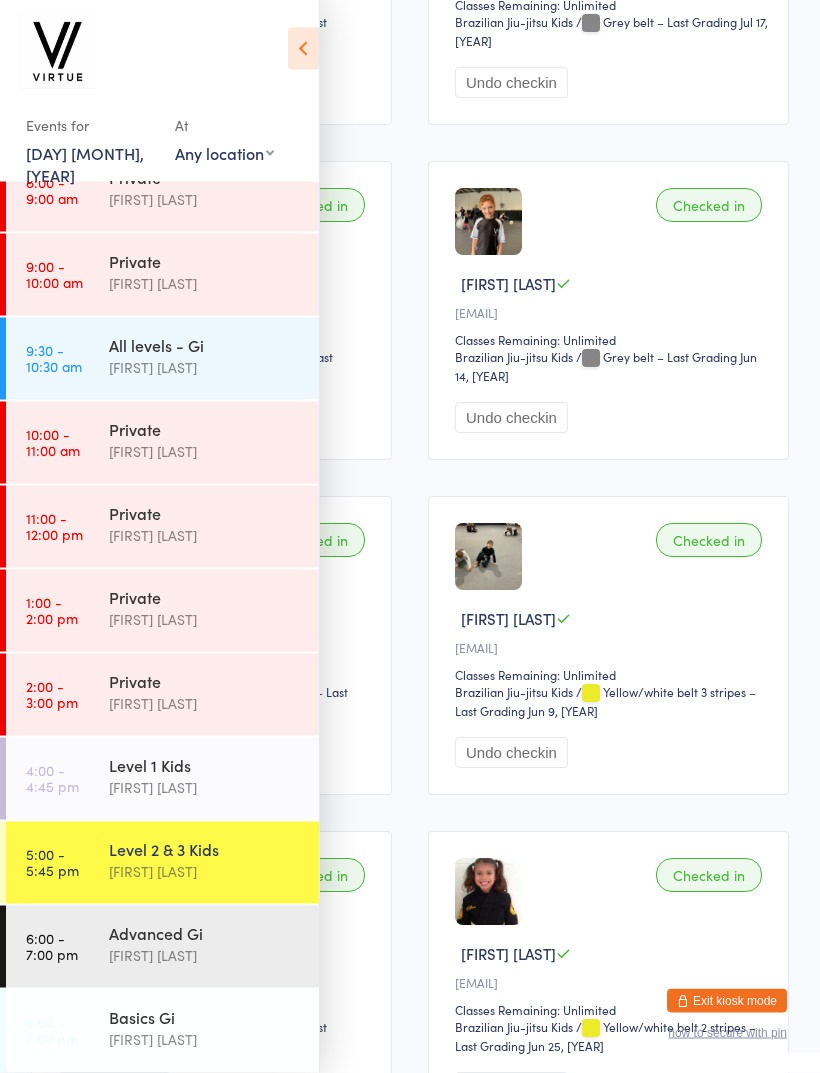scroll, scrollTop: 1531, scrollLeft: 0, axis: vertical 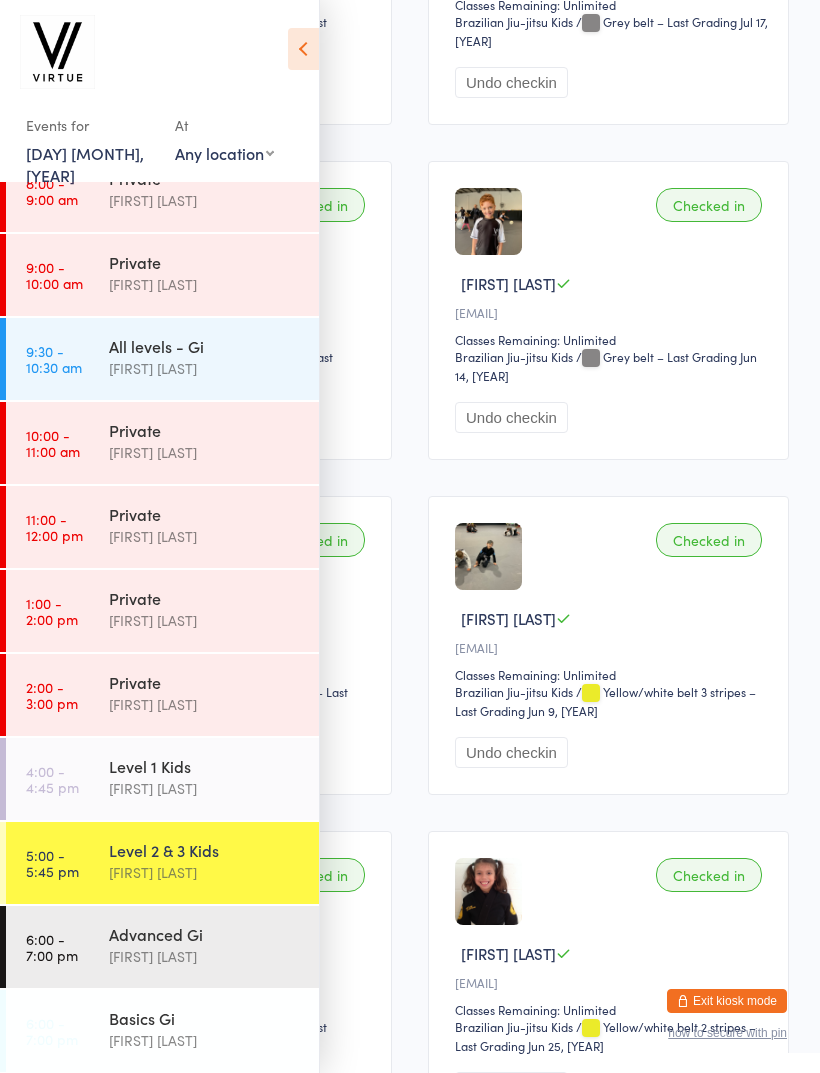 click on "[DAY] [MONTH], [YEAR]" at bounding box center [85, 164] 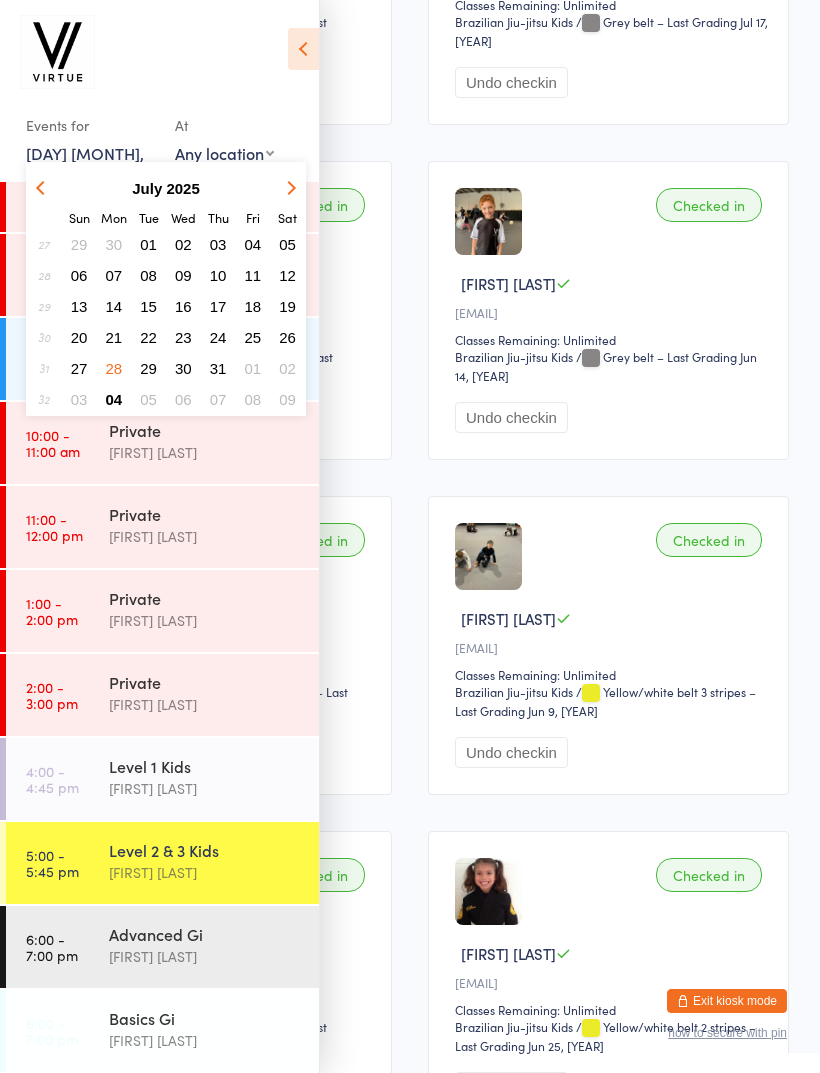 click on "04" at bounding box center [114, 399] 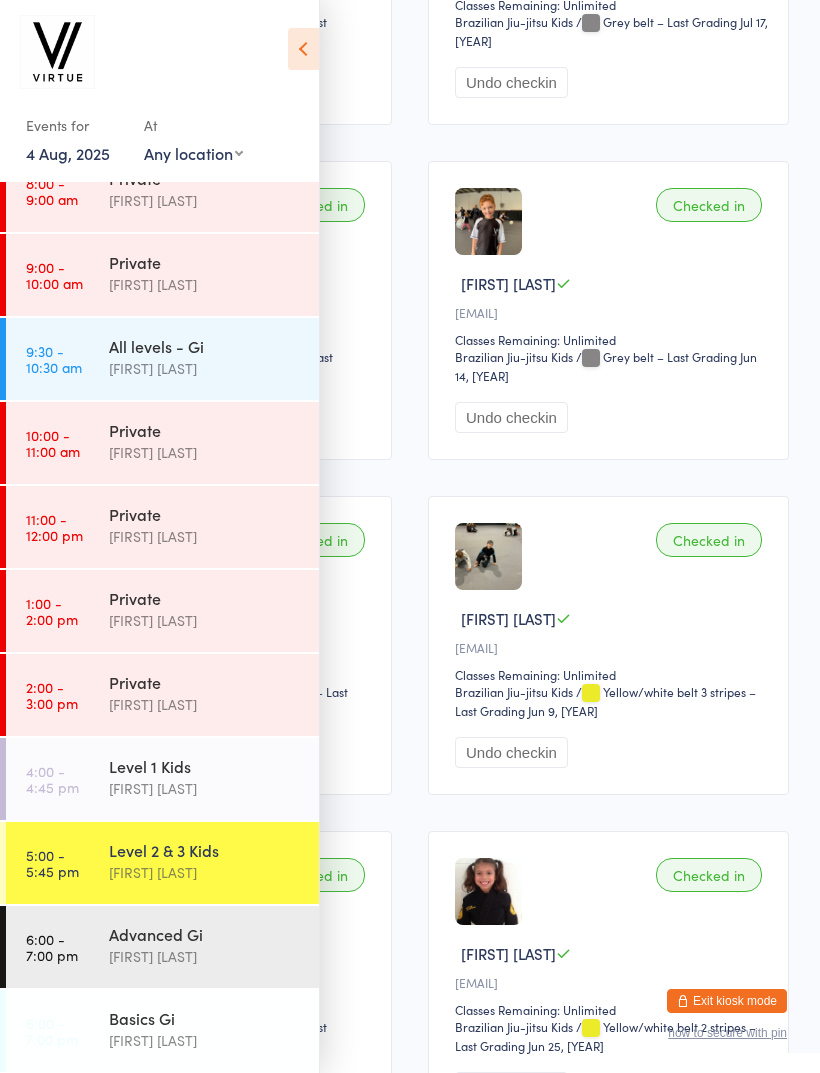 scroll, scrollTop: 0, scrollLeft: 0, axis: both 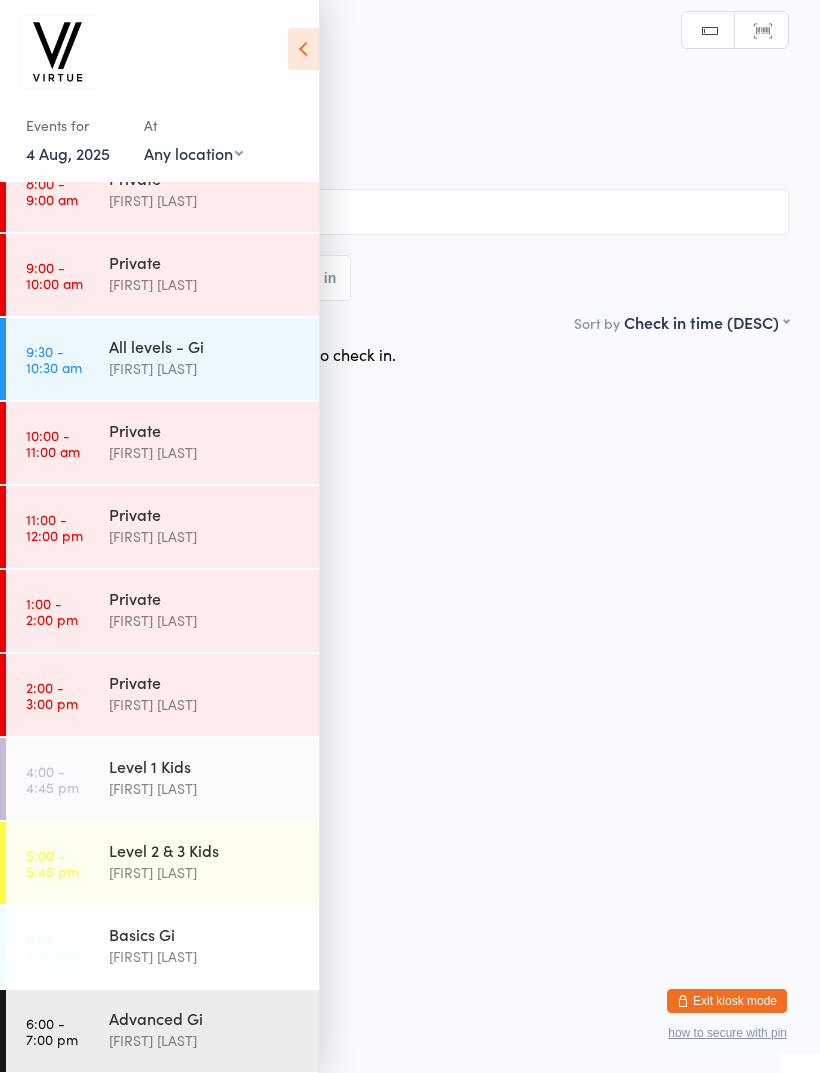 click on "Level 2 & 3 Kids" at bounding box center [205, 850] 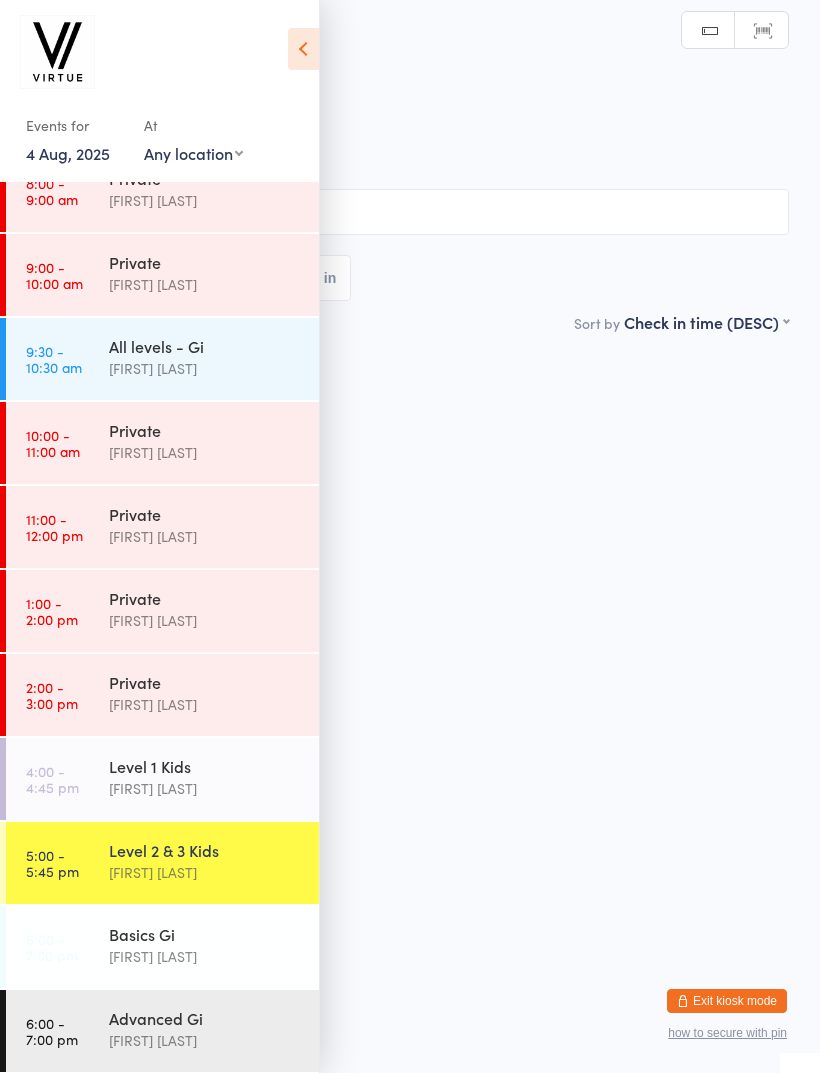 click at bounding box center (303, 49) 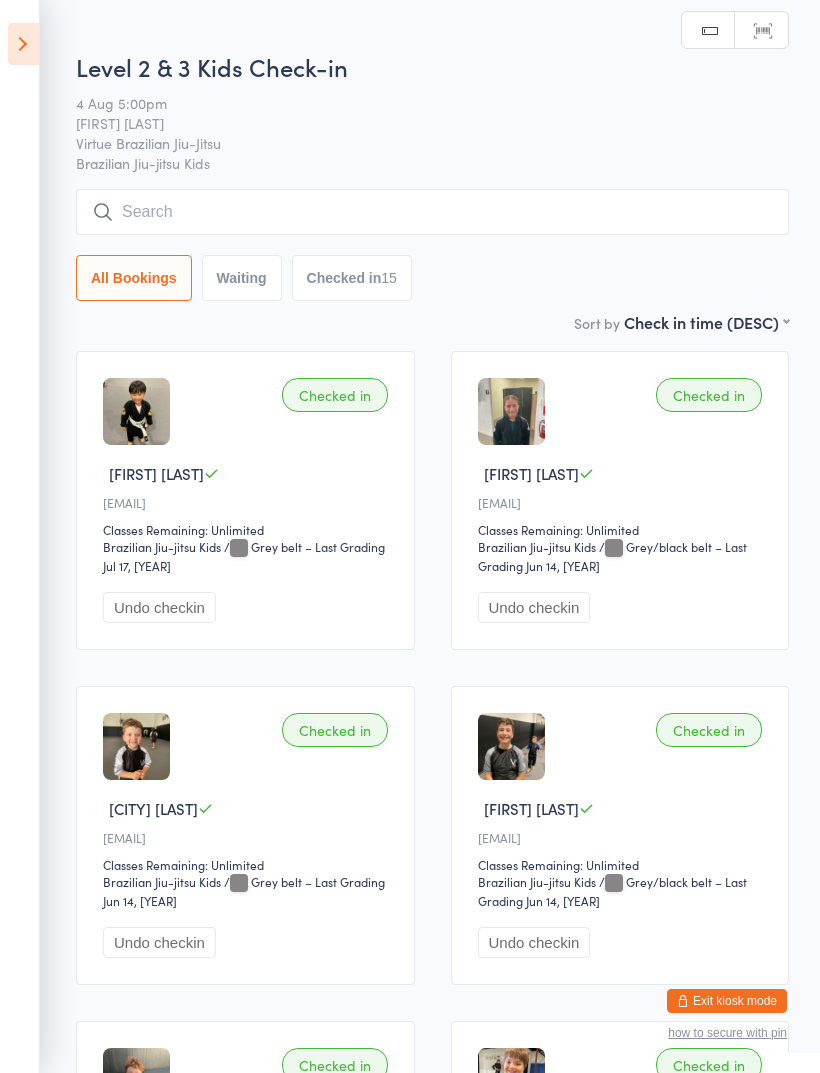click at bounding box center (432, 212) 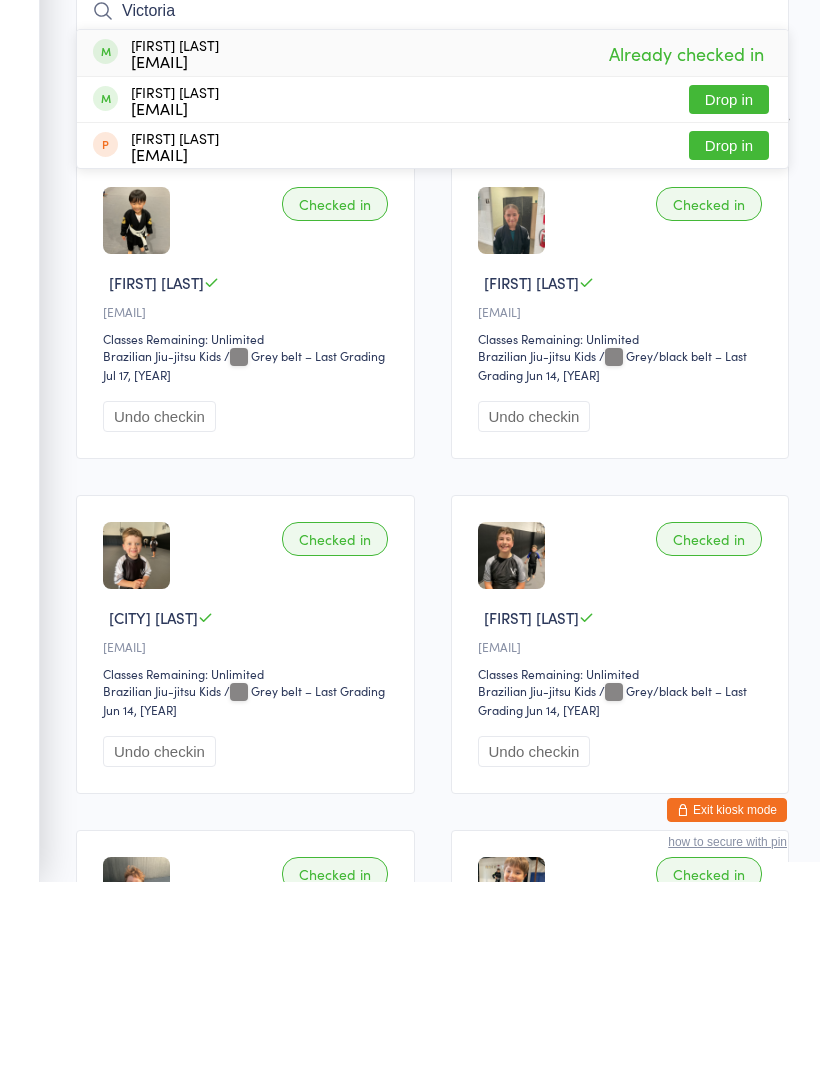 type on "Victoria" 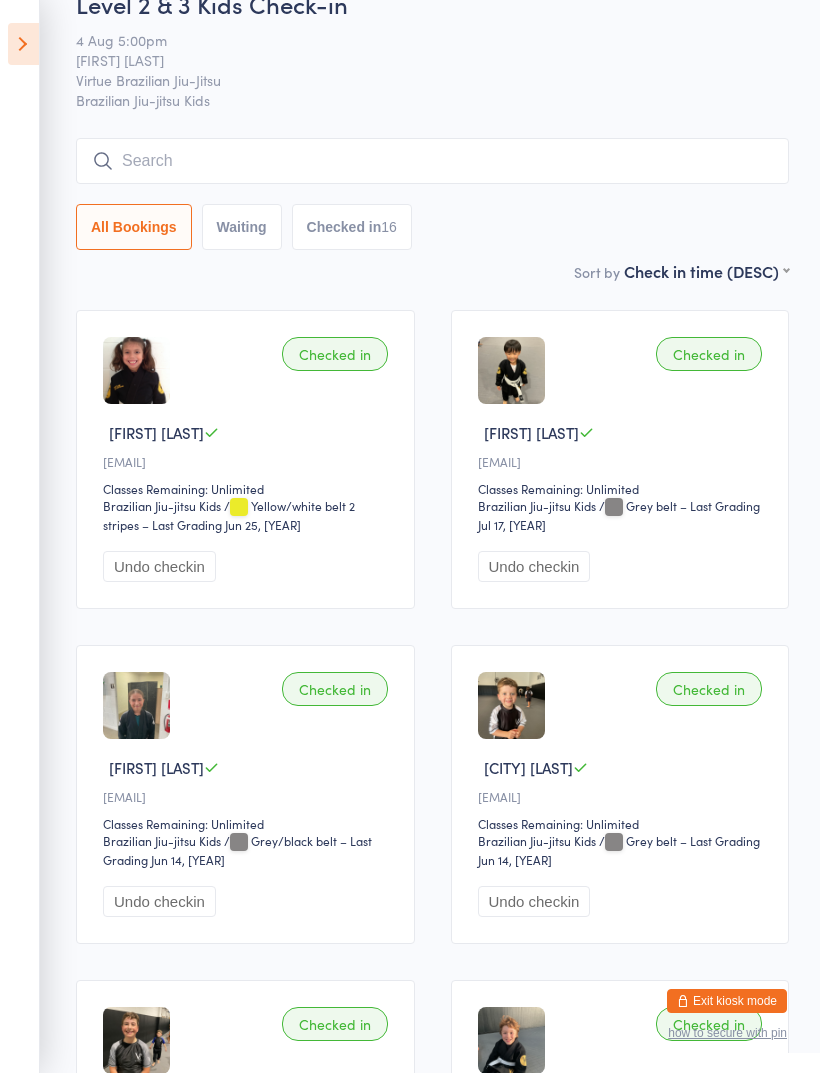 scroll, scrollTop: 0, scrollLeft: 0, axis: both 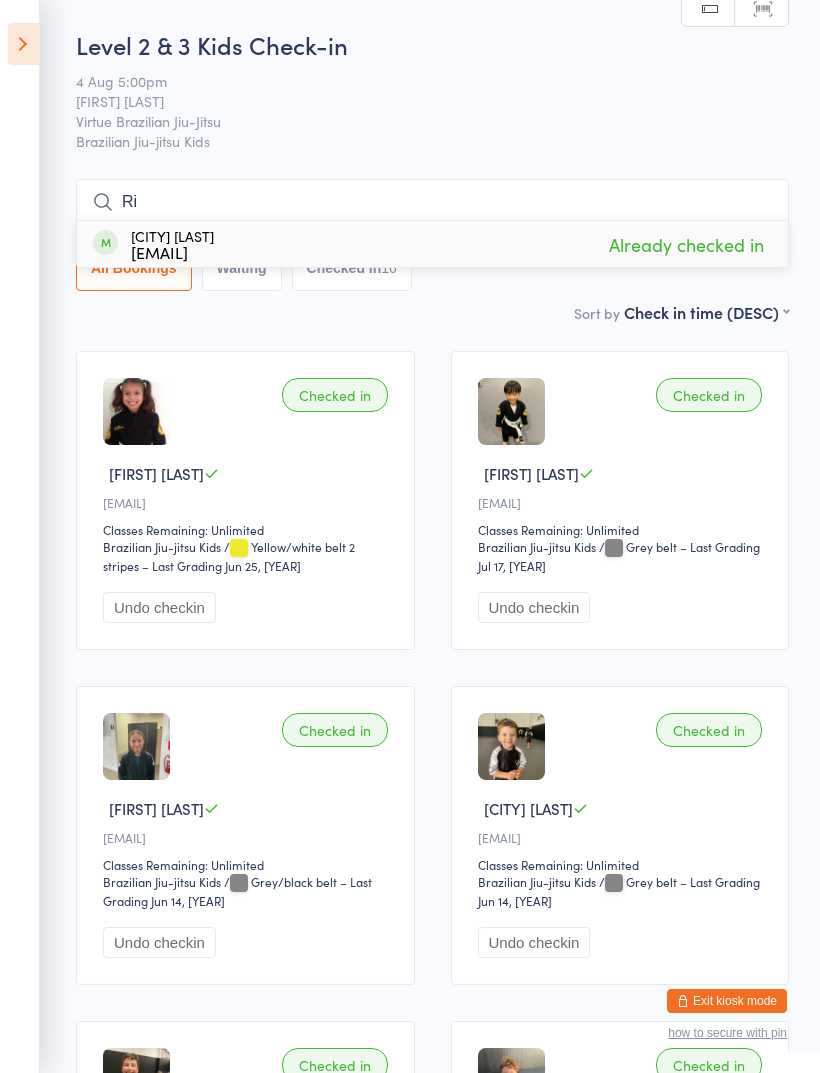 type on "R" 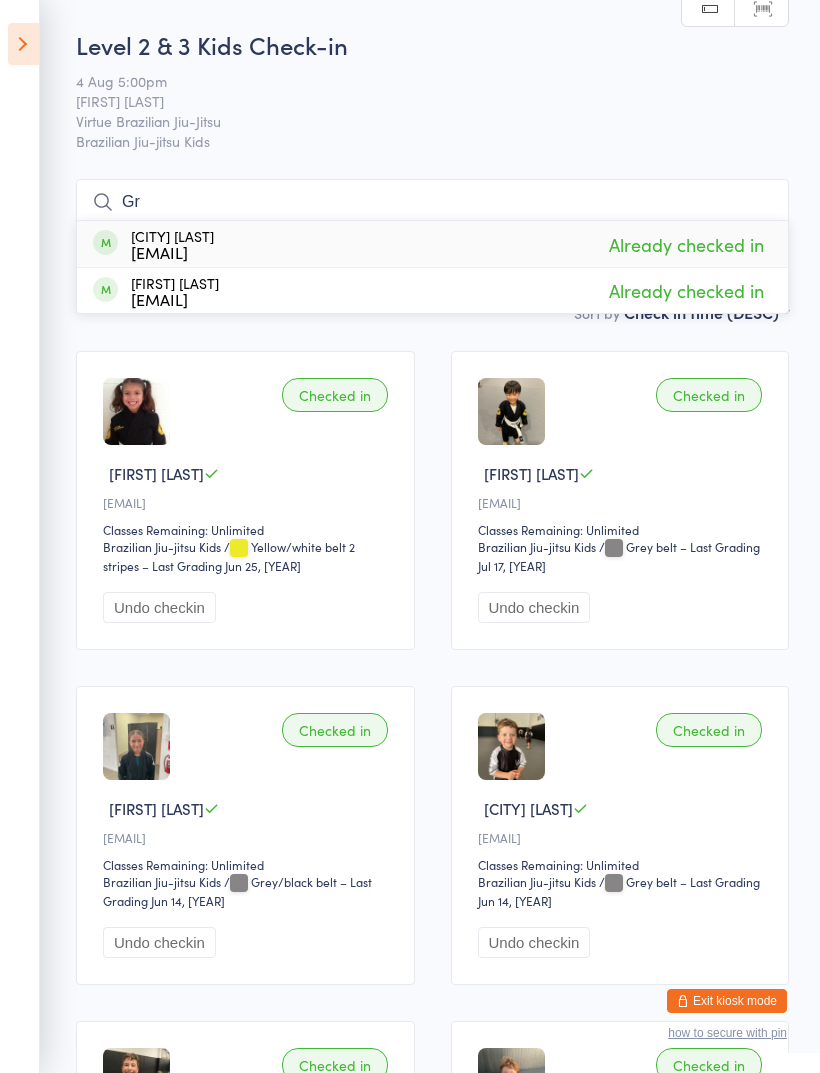 type on "G" 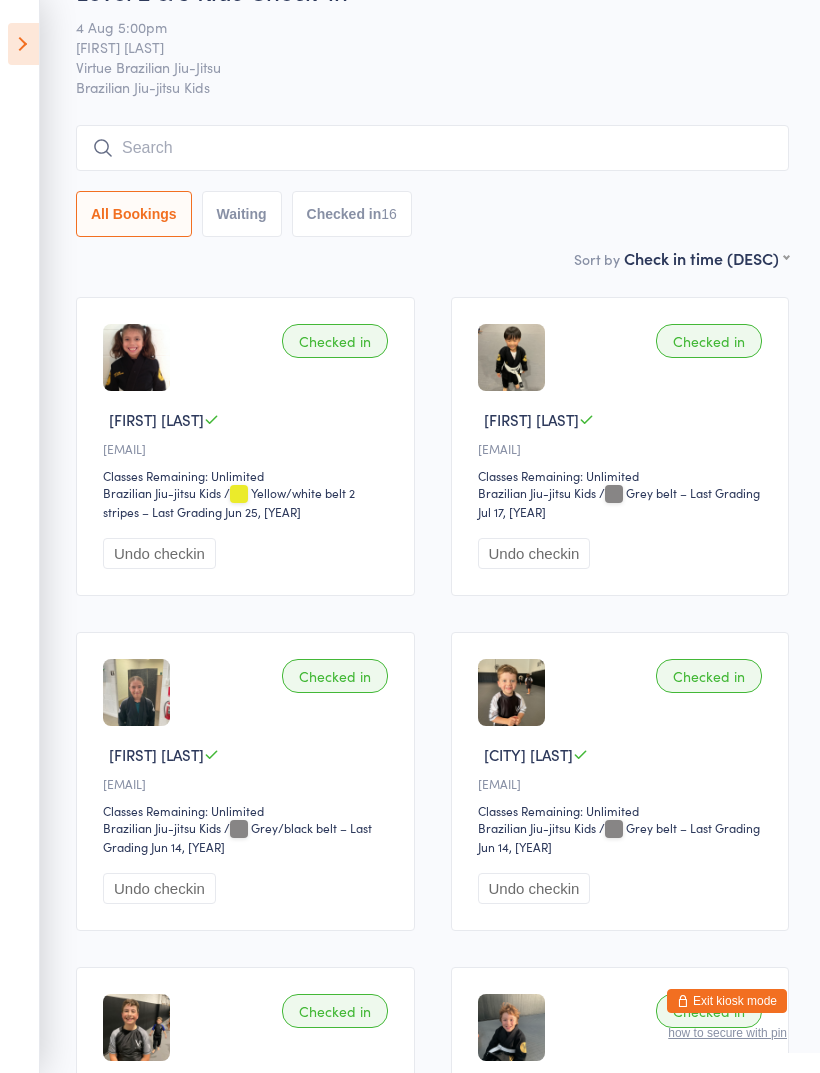 scroll, scrollTop: 0, scrollLeft: 0, axis: both 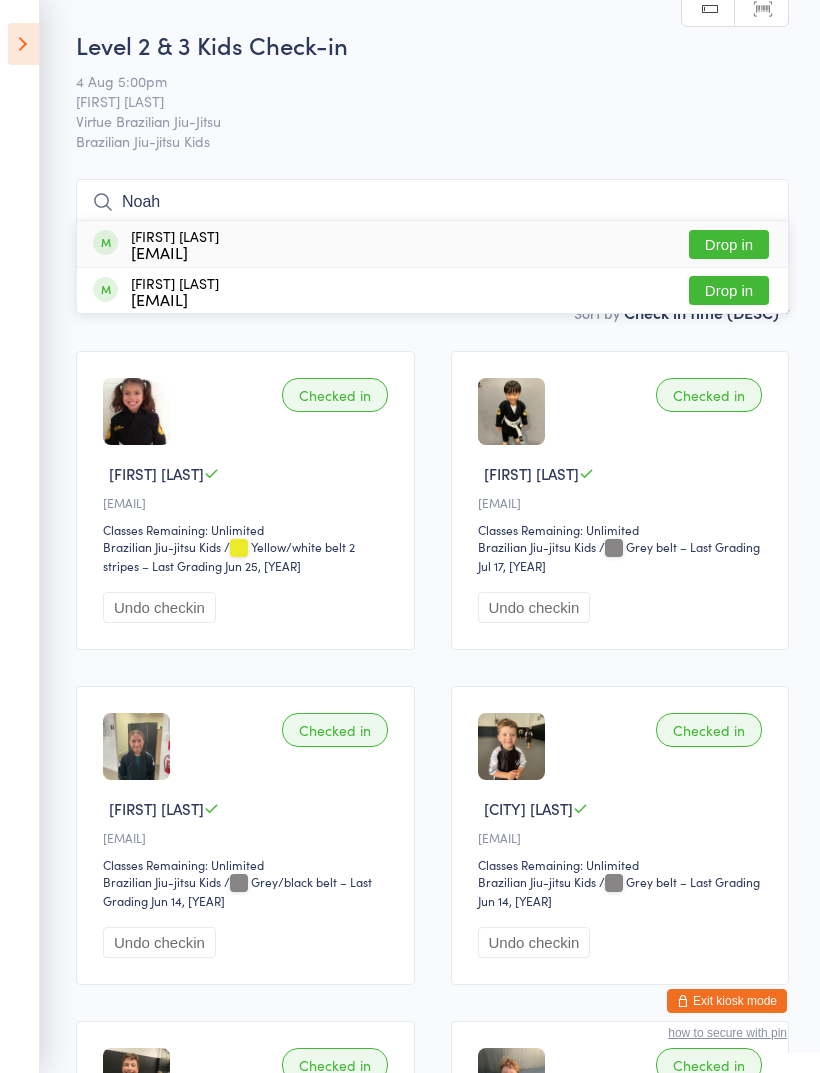 type on "Noah" 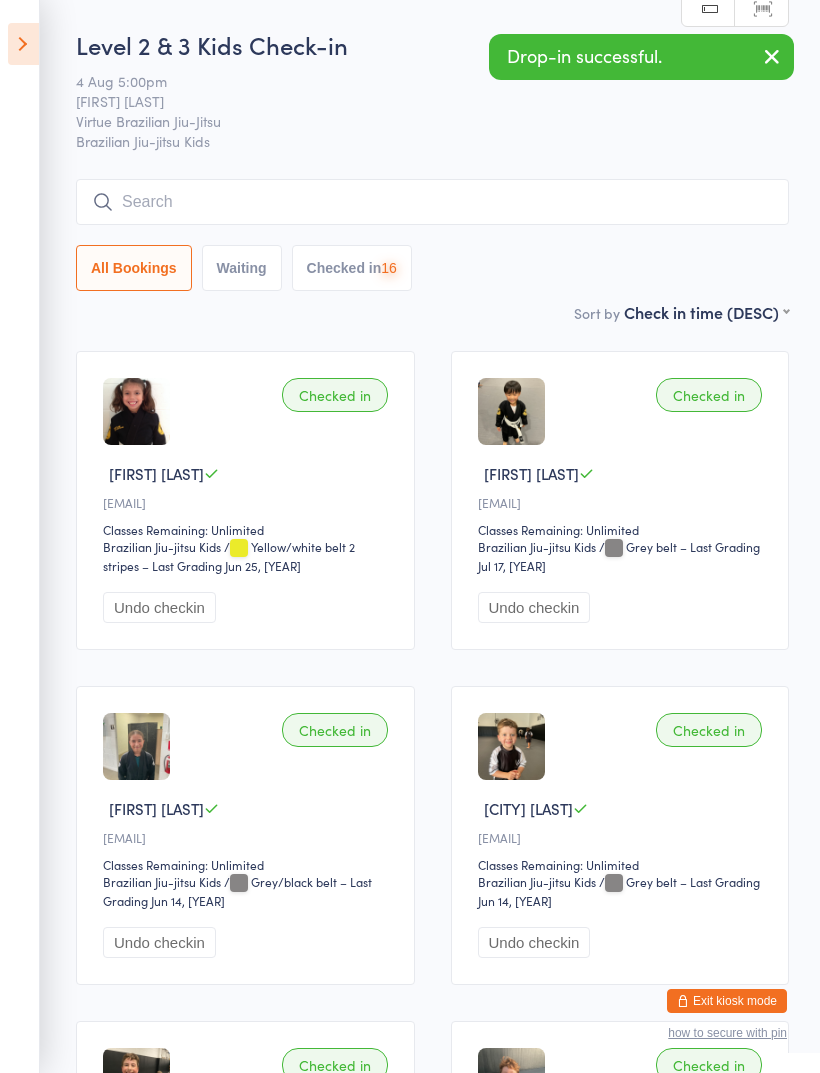 click at bounding box center [432, 202] 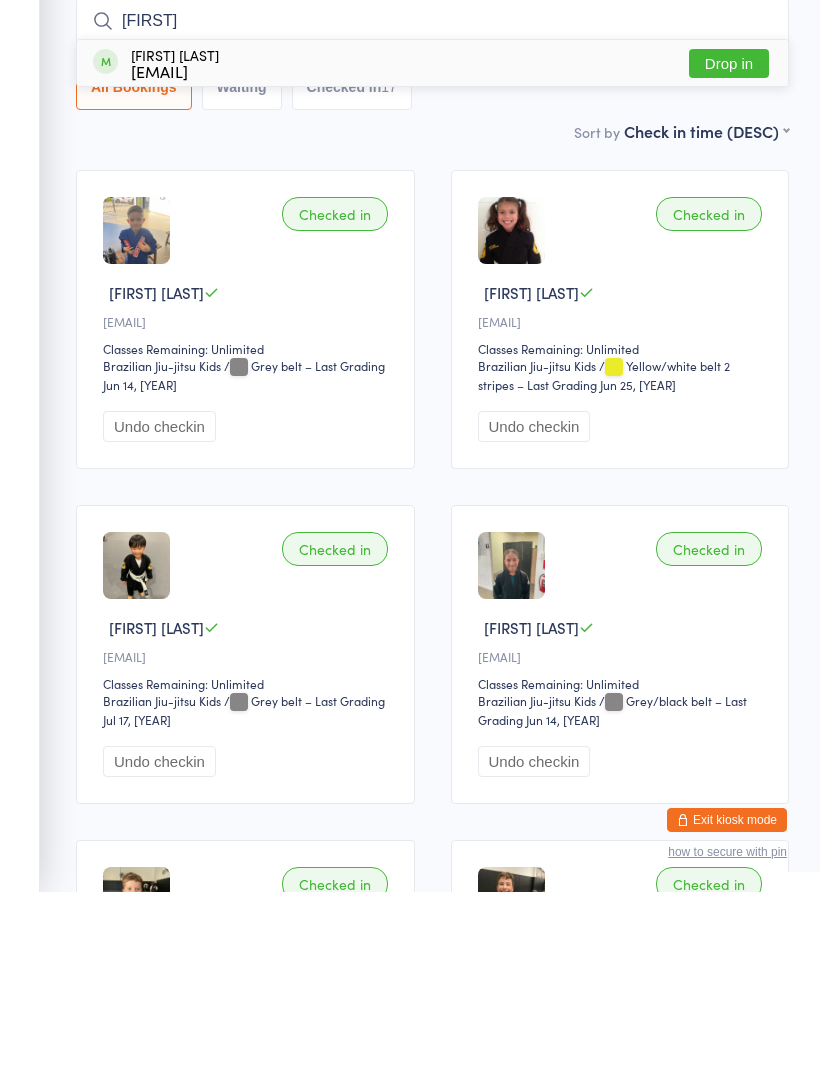 type on "[FIRST]" 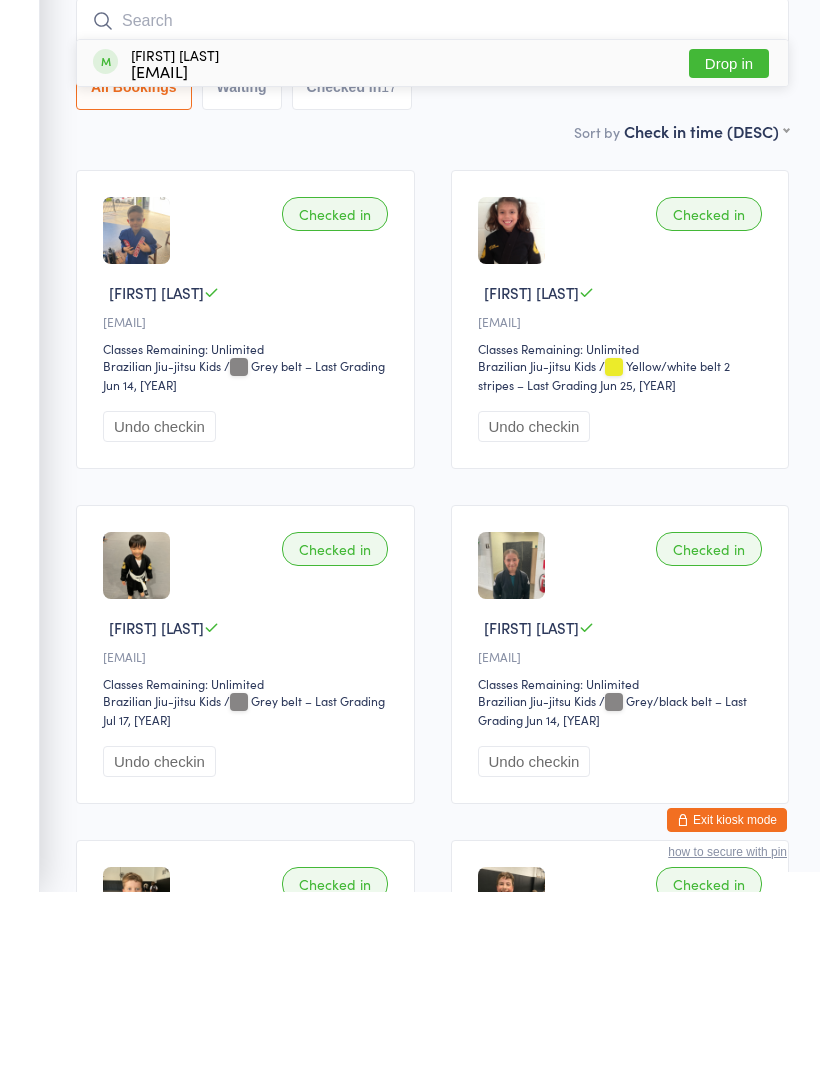 scroll, scrollTop: 181, scrollLeft: 0, axis: vertical 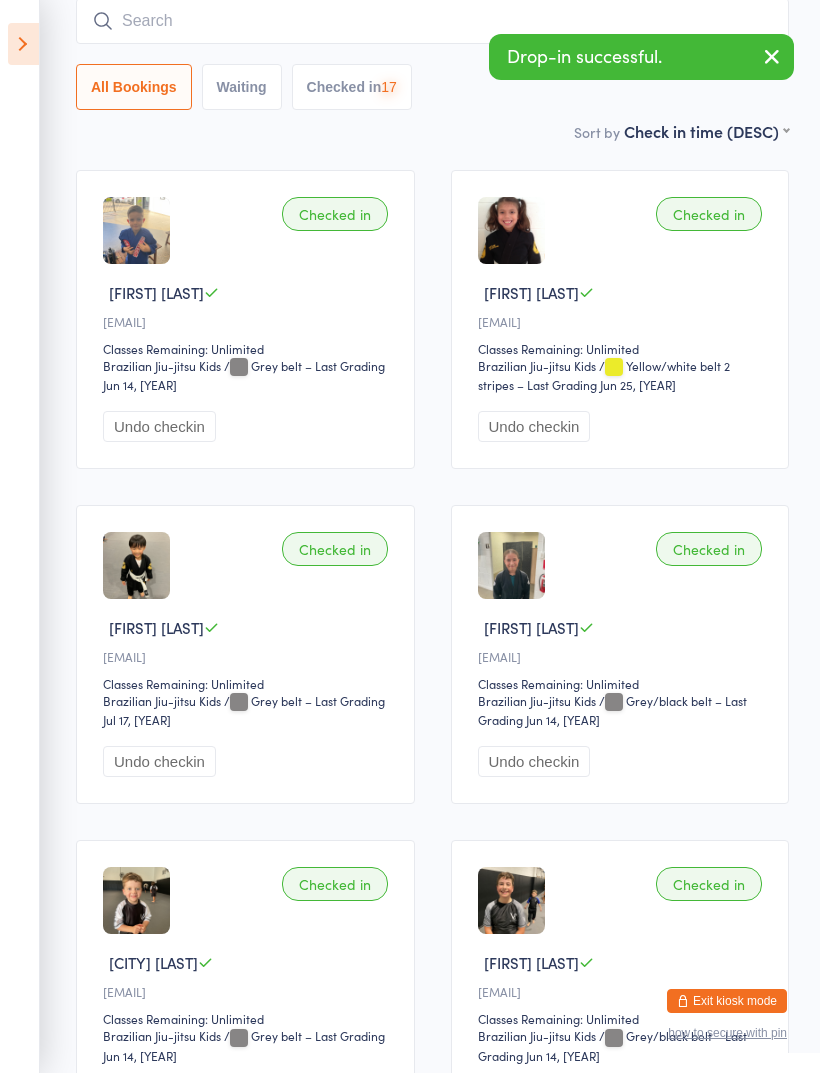 click at bounding box center (432, 21) 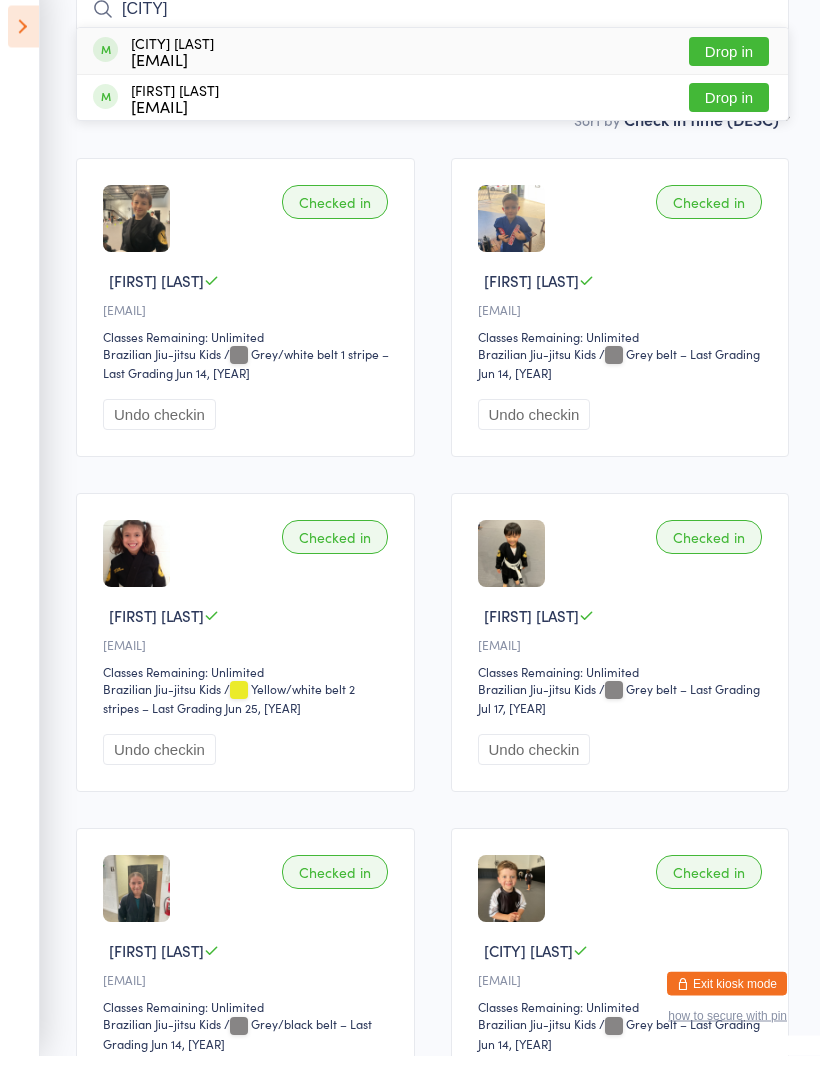scroll, scrollTop: 142, scrollLeft: 0, axis: vertical 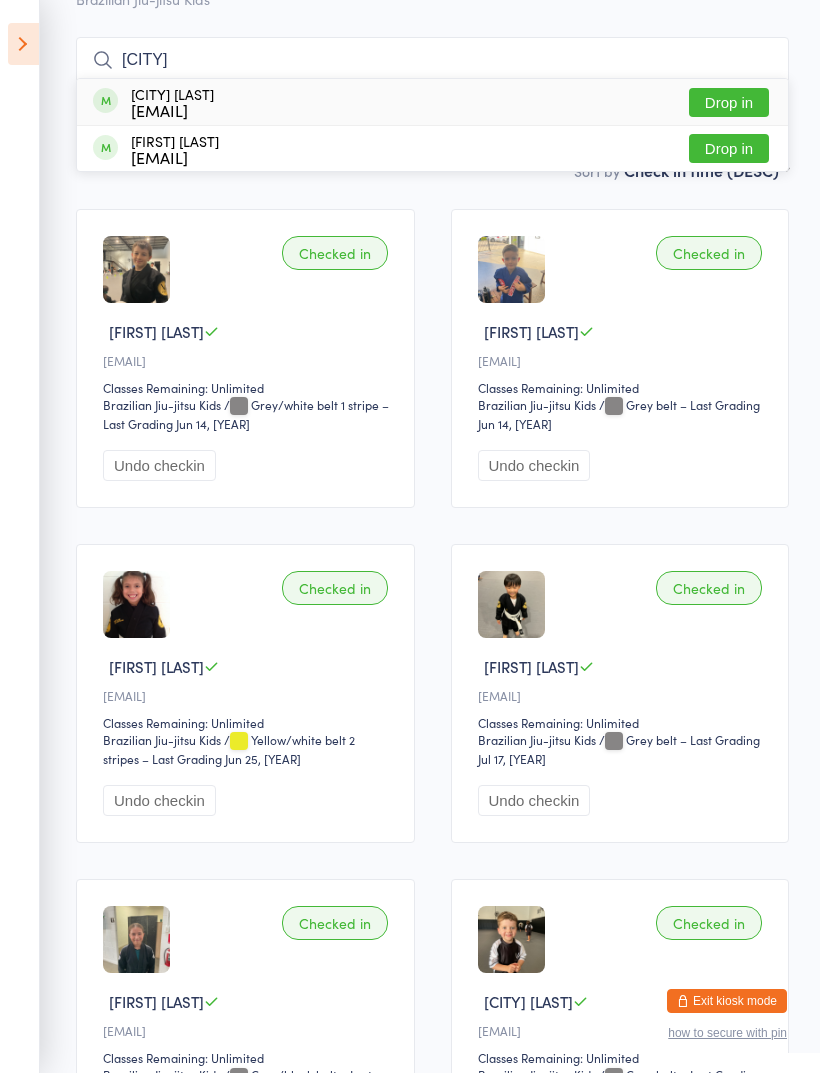 type on "[CITY]" 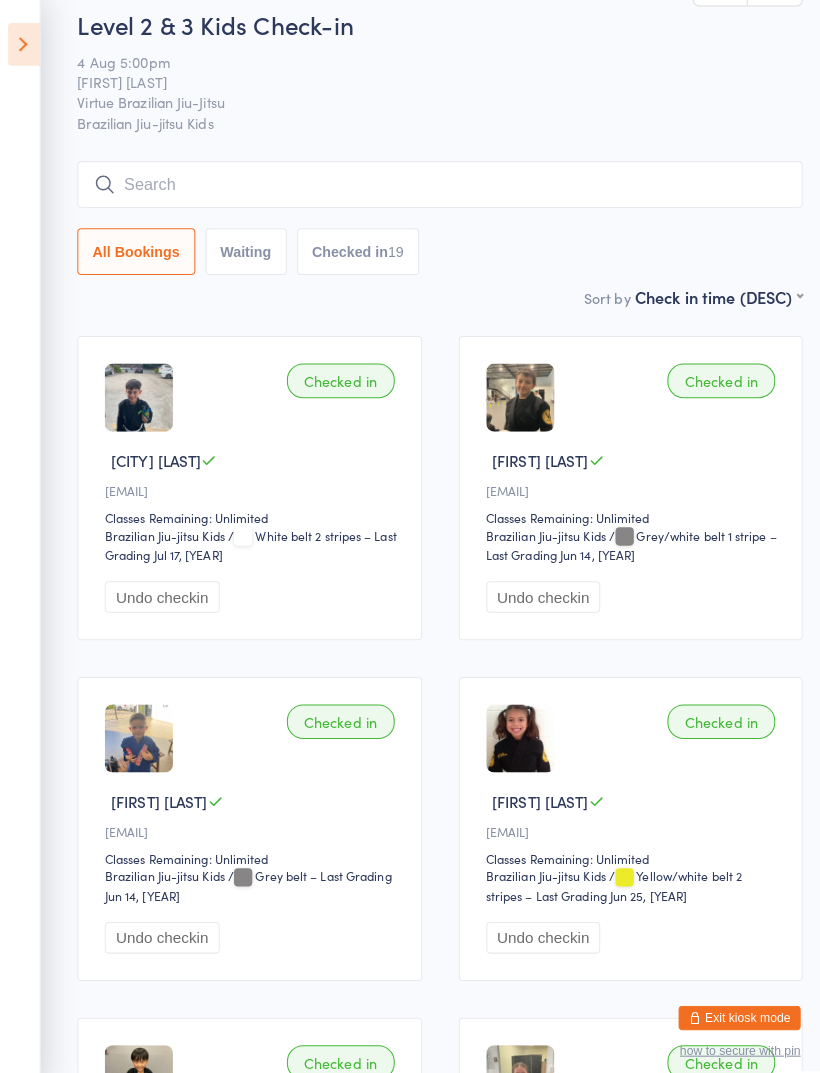 scroll, scrollTop: 15, scrollLeft: 0, axis: vertical 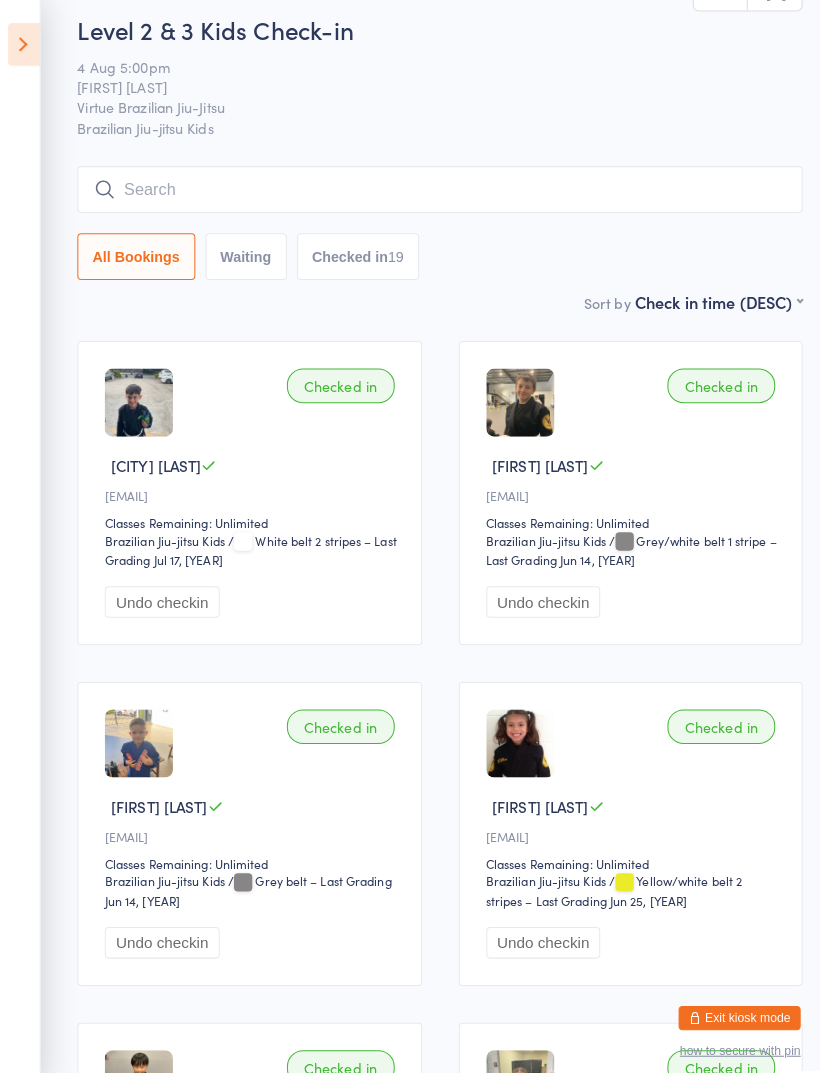 click at bounding box center [432, 187] 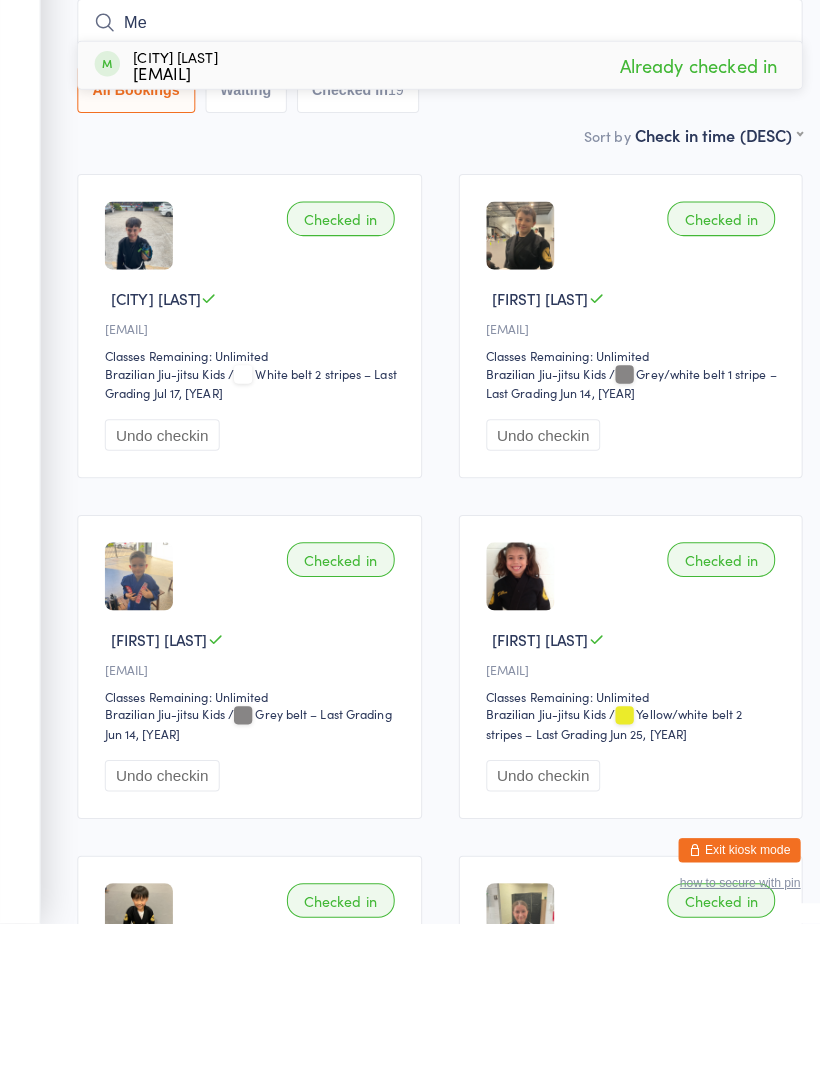 type on "M" 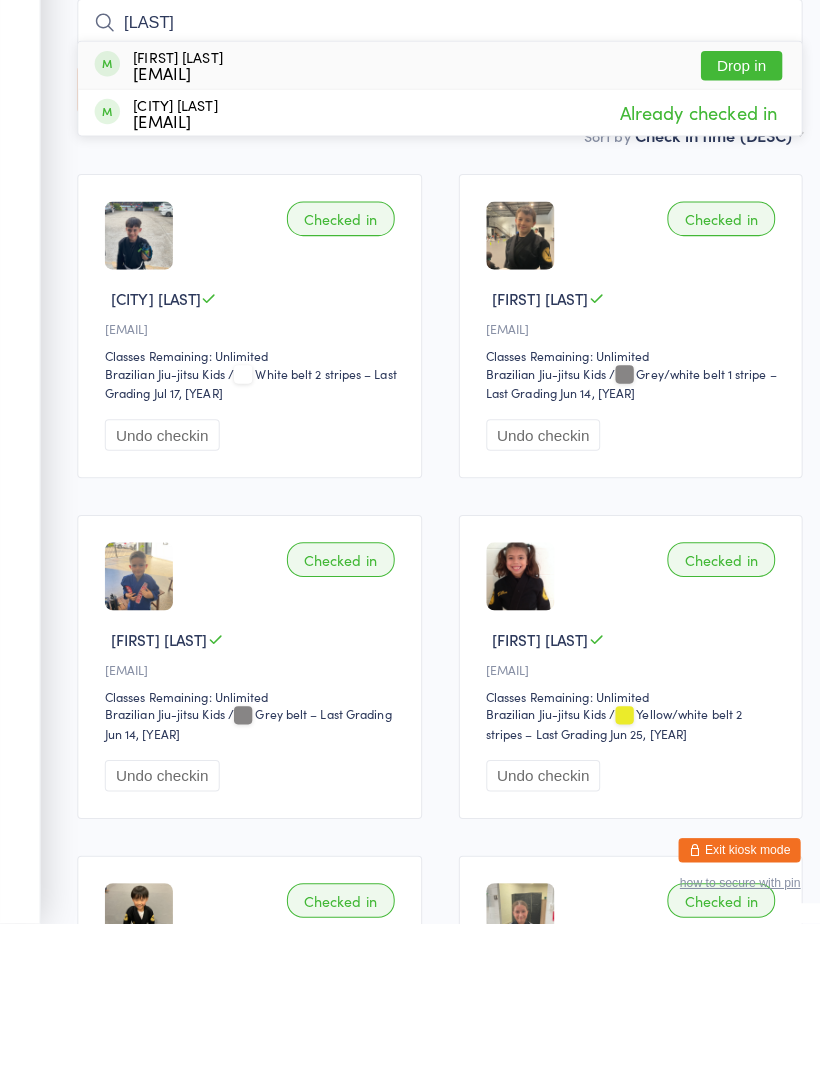 type on "[LAST]" 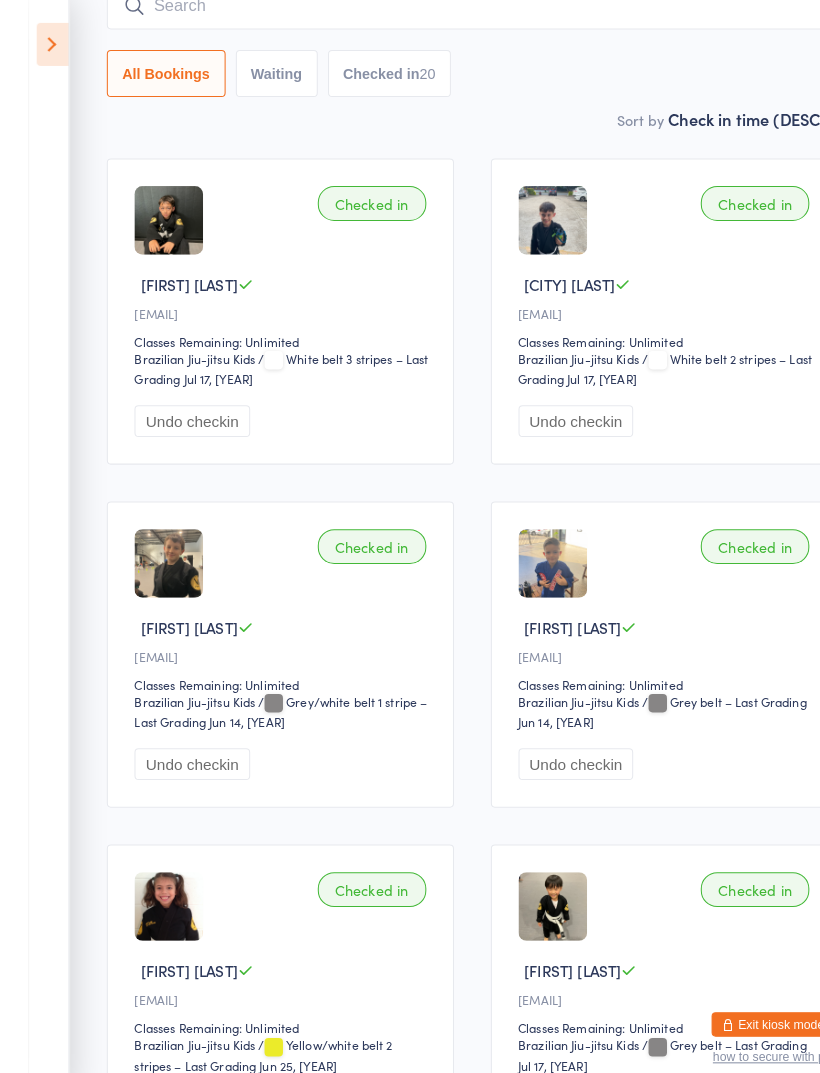 scroll, scrollTop: 166, scrollLeft: 0, axis: vertical 